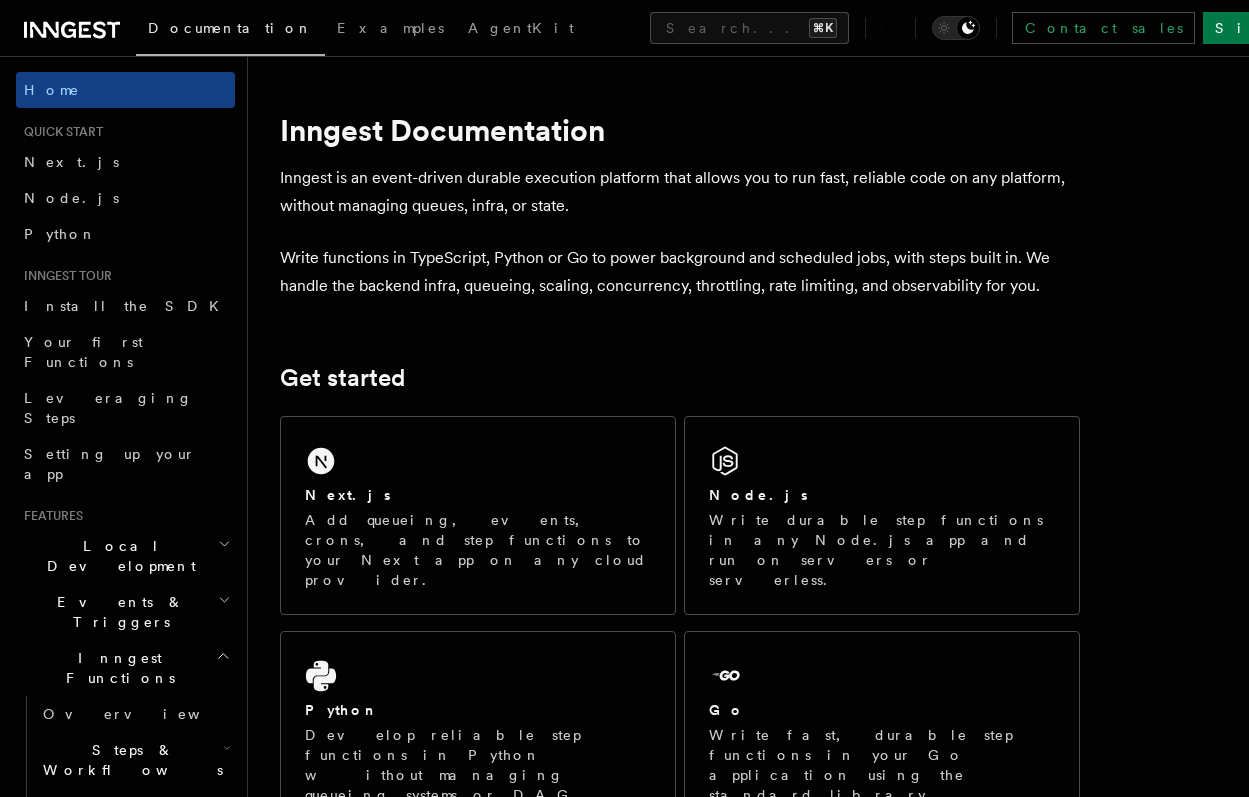 scroll, scrollTop: 0, scrollLeft: 0, axis: both 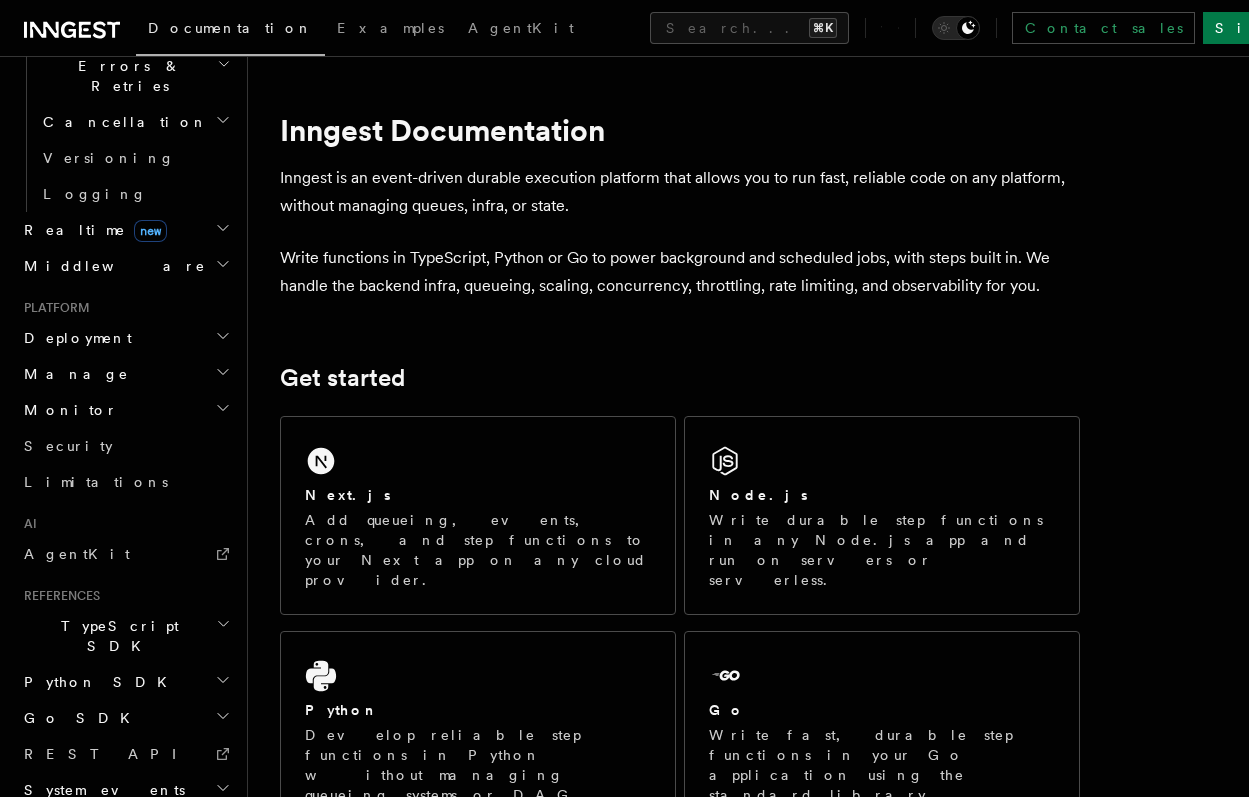 click on "Python SDK" at bounding box center [125, 682] 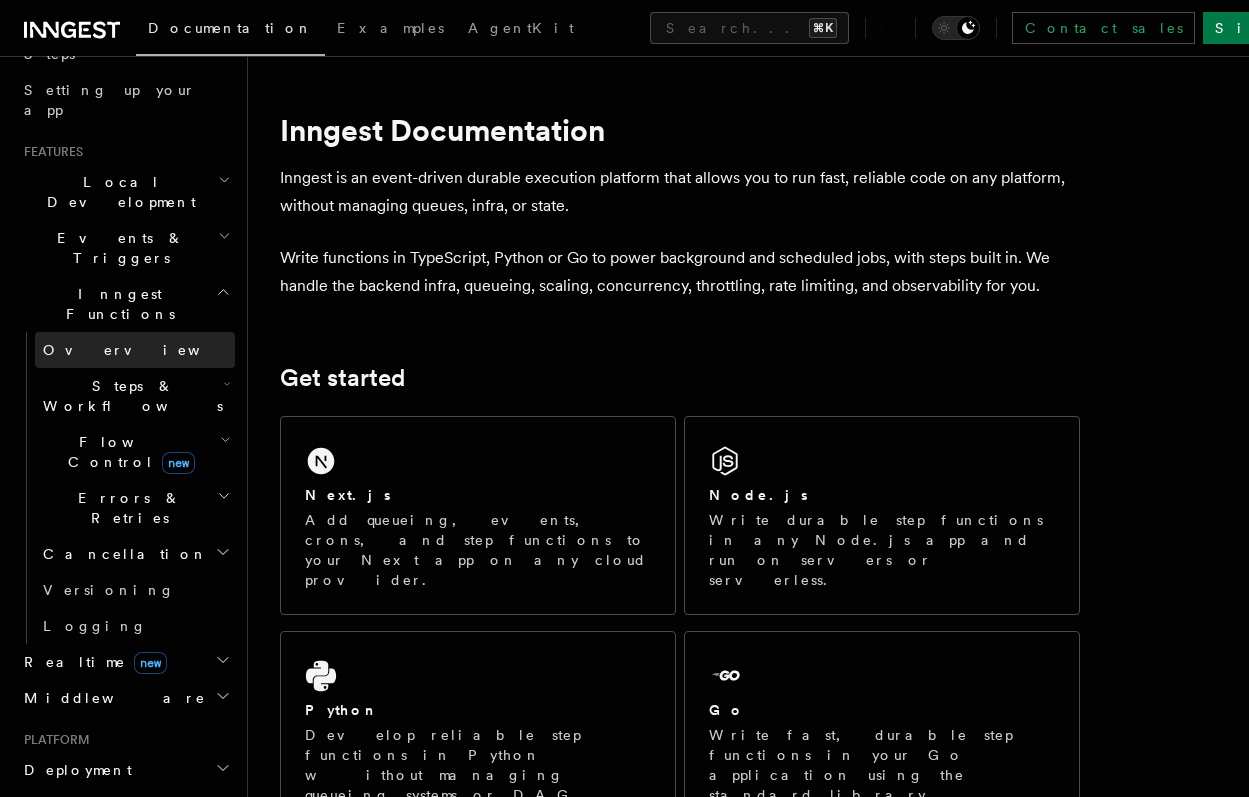 scroll, scrollTop: 352, scrollLeft: 0, axis: vertical 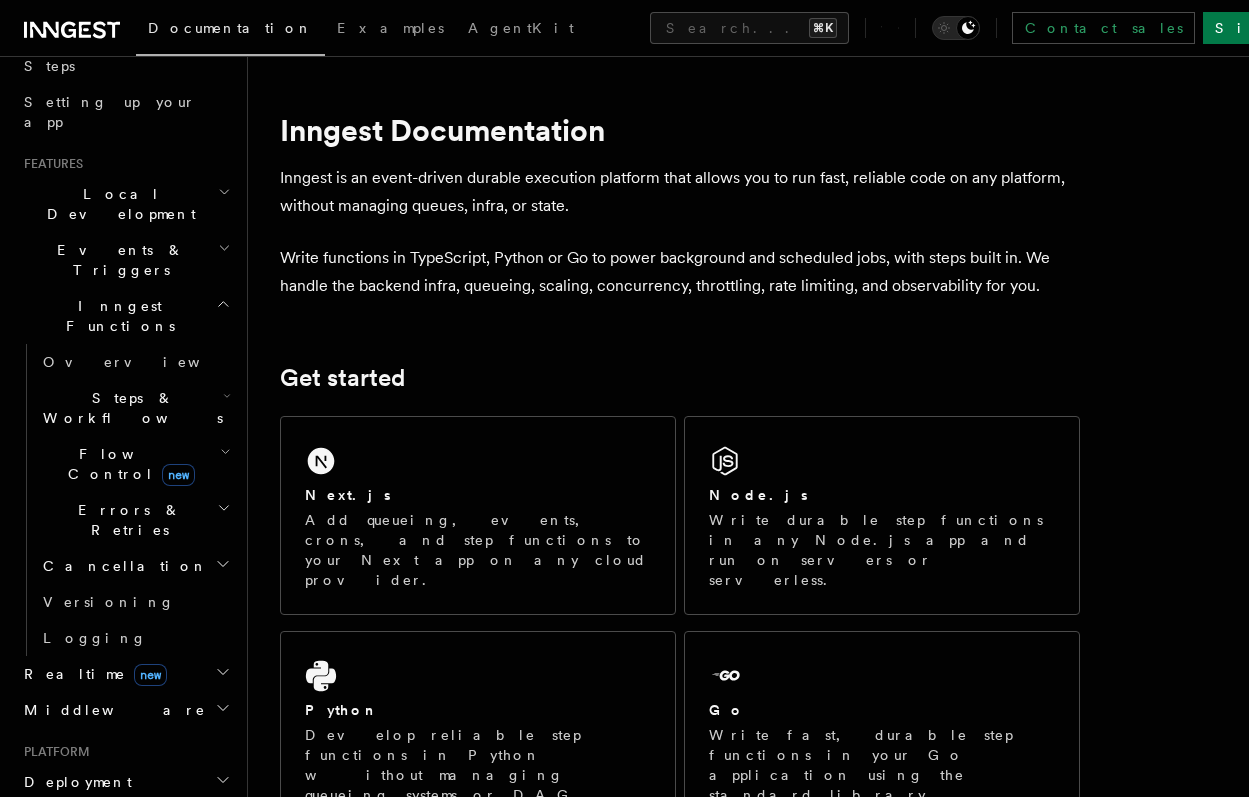 click on "Deployment" at bounding box center [74, 782] 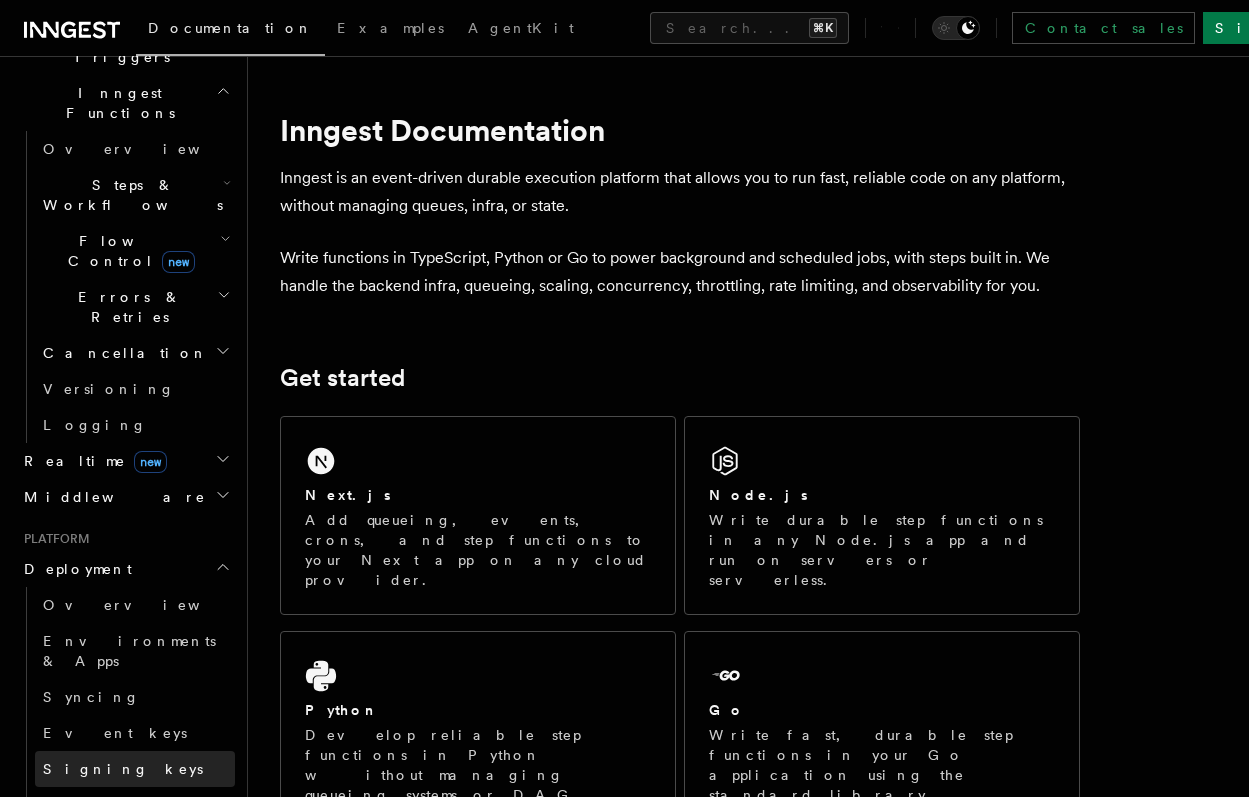 scroll, scrollTop: 573, scrollLeft: 0, axis: vertical 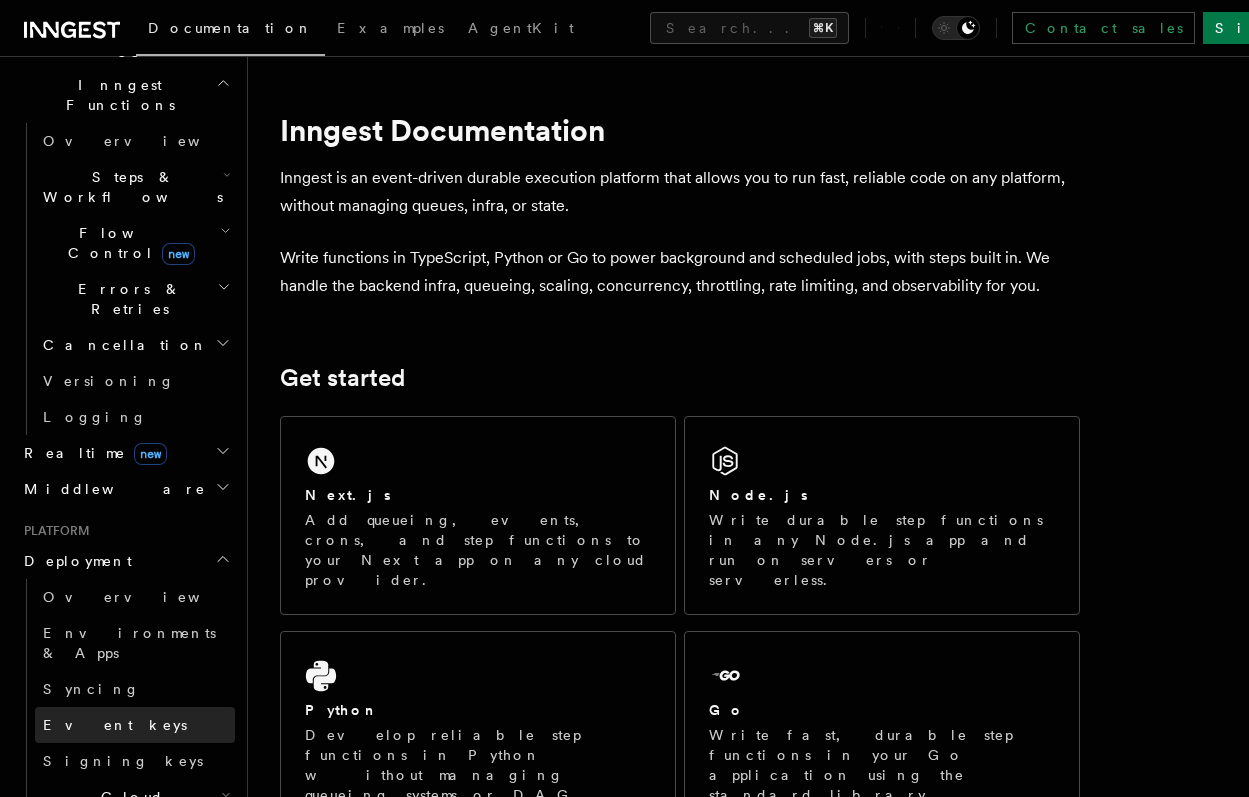 click on "Event keys" at bounding box center (115, 725) 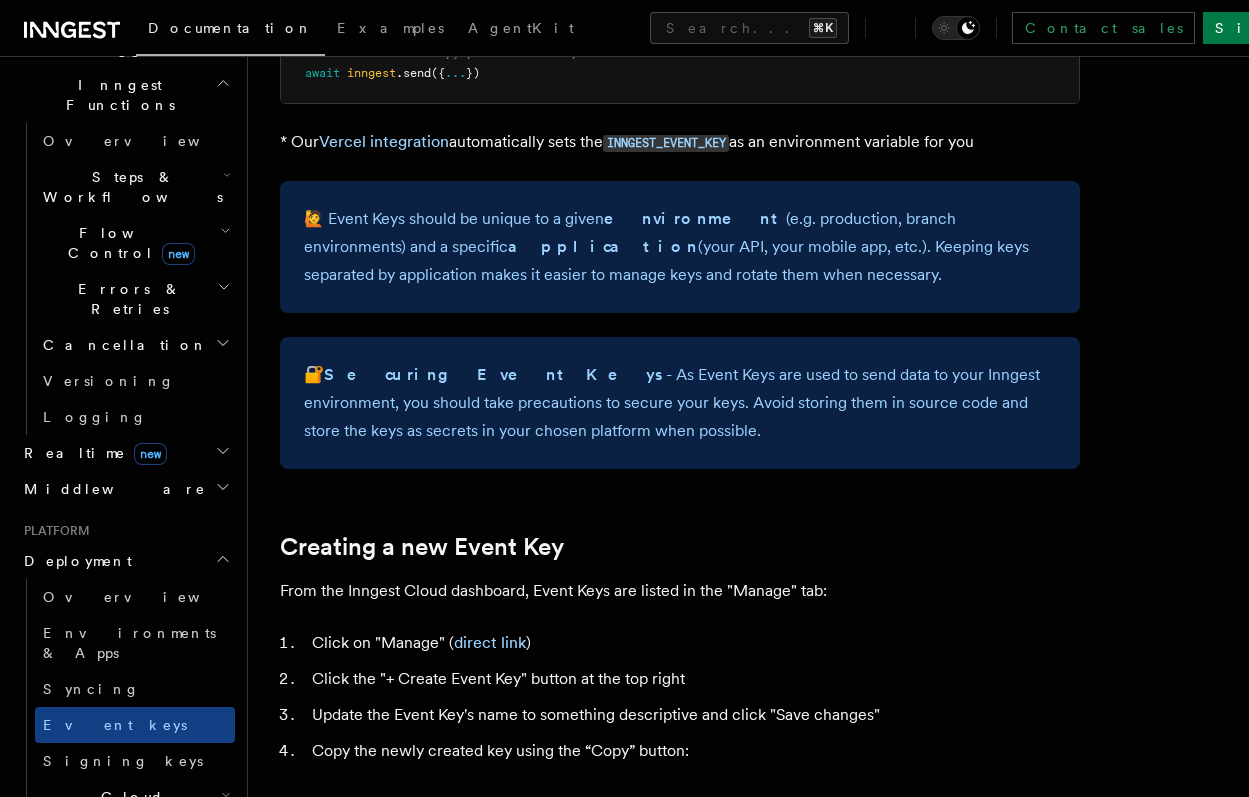 scroll, scrollTop: 449, scrollLeft: 0, axis: vertical 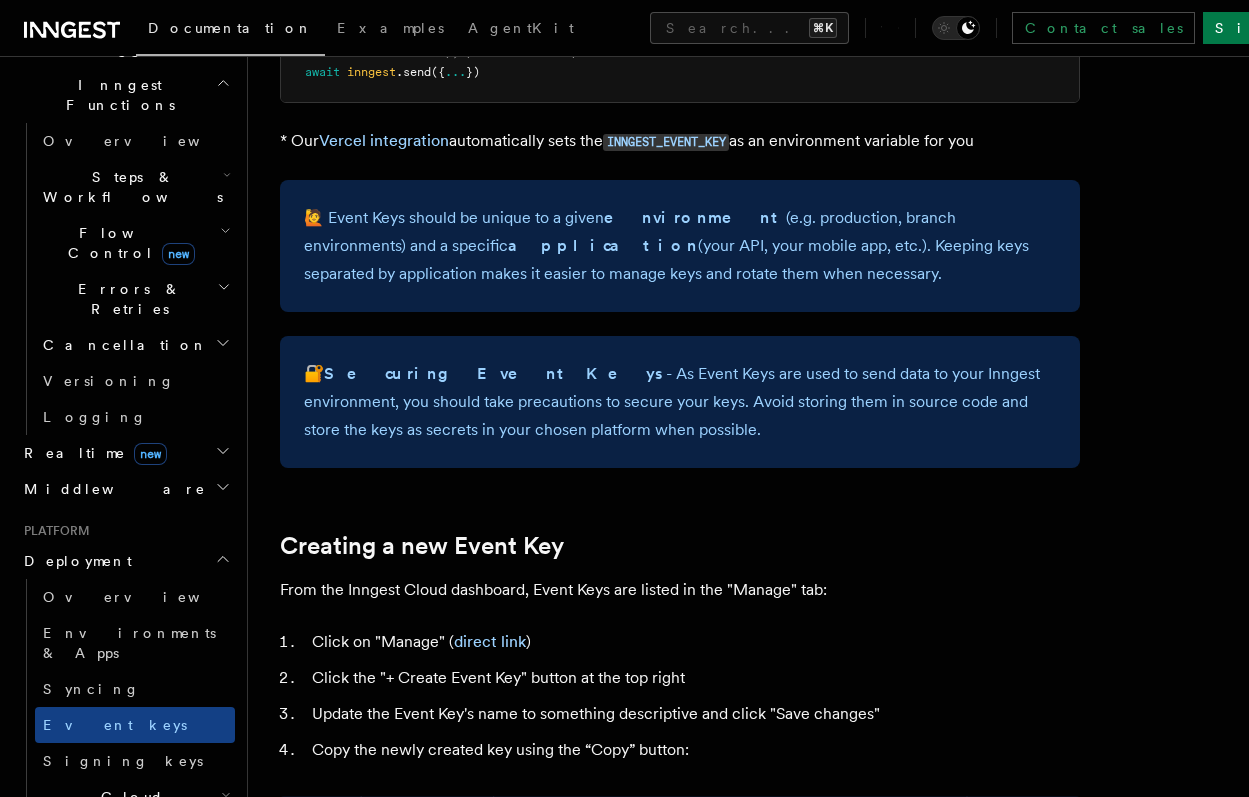 click 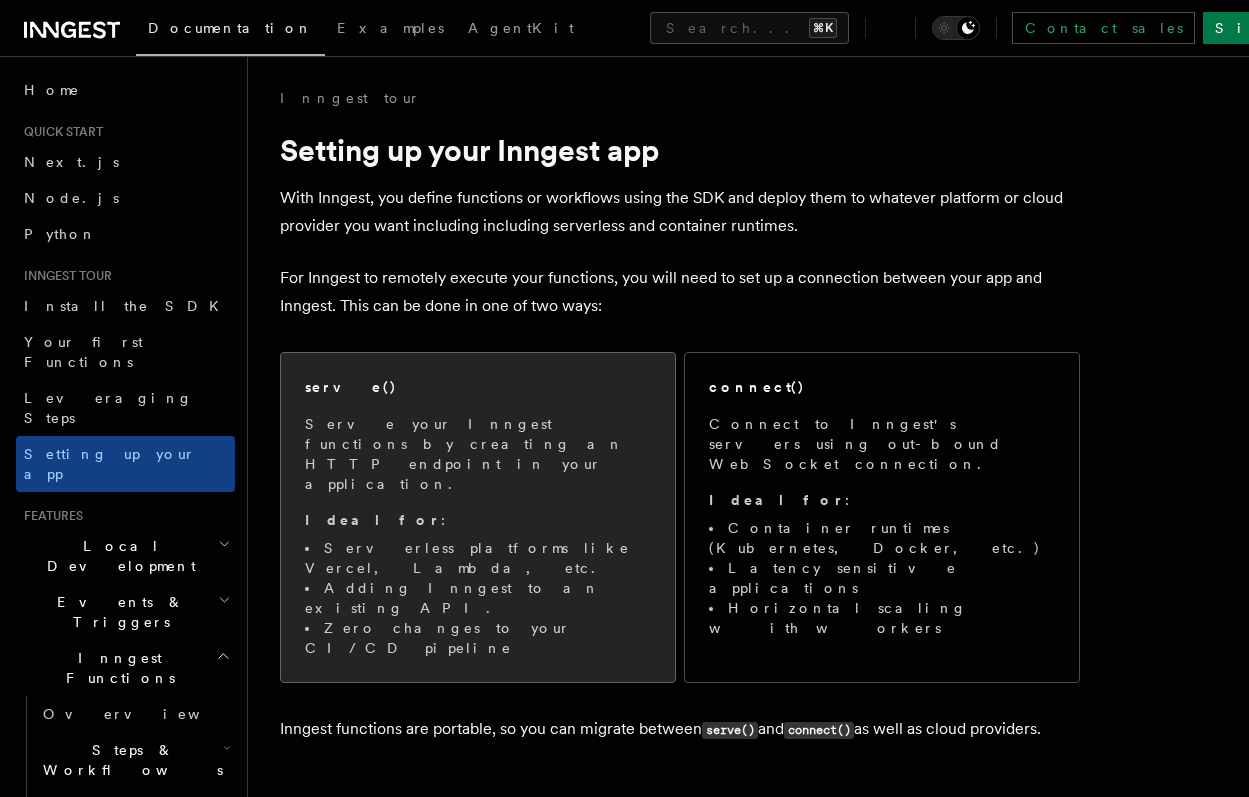 scroll, scrollTop: 0, scrollLeft: 0, axis: both 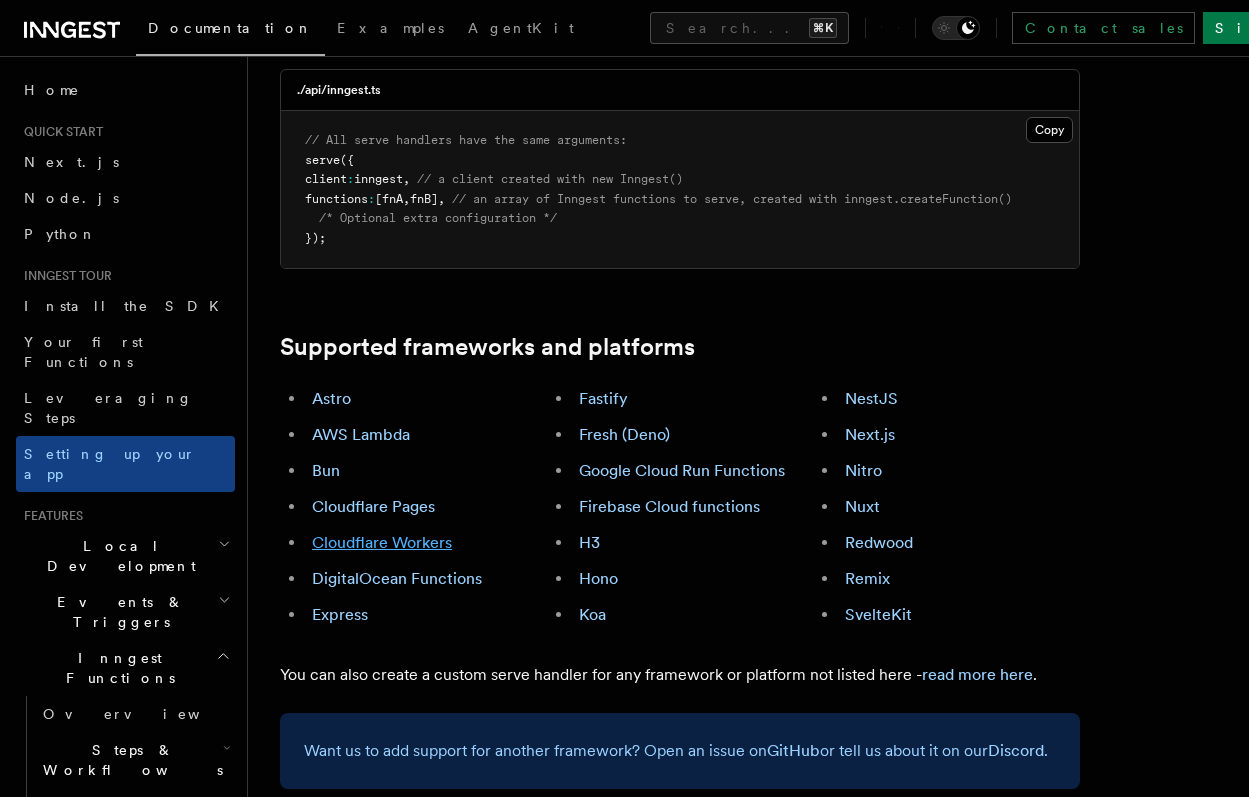 click on "Cloudflare Workers" at bounding box center [382, 542] 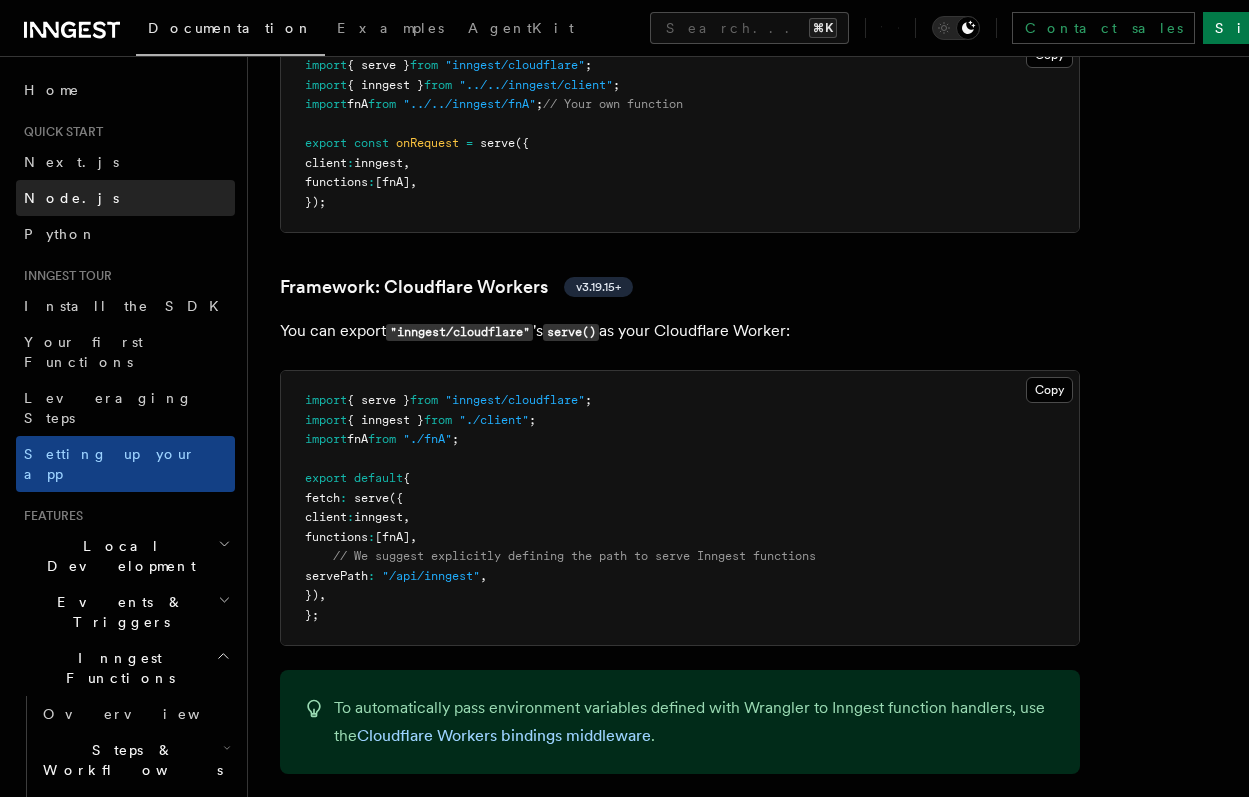 scroll, scrollTop: 3283, scrollLeft: 0, axis: vertical 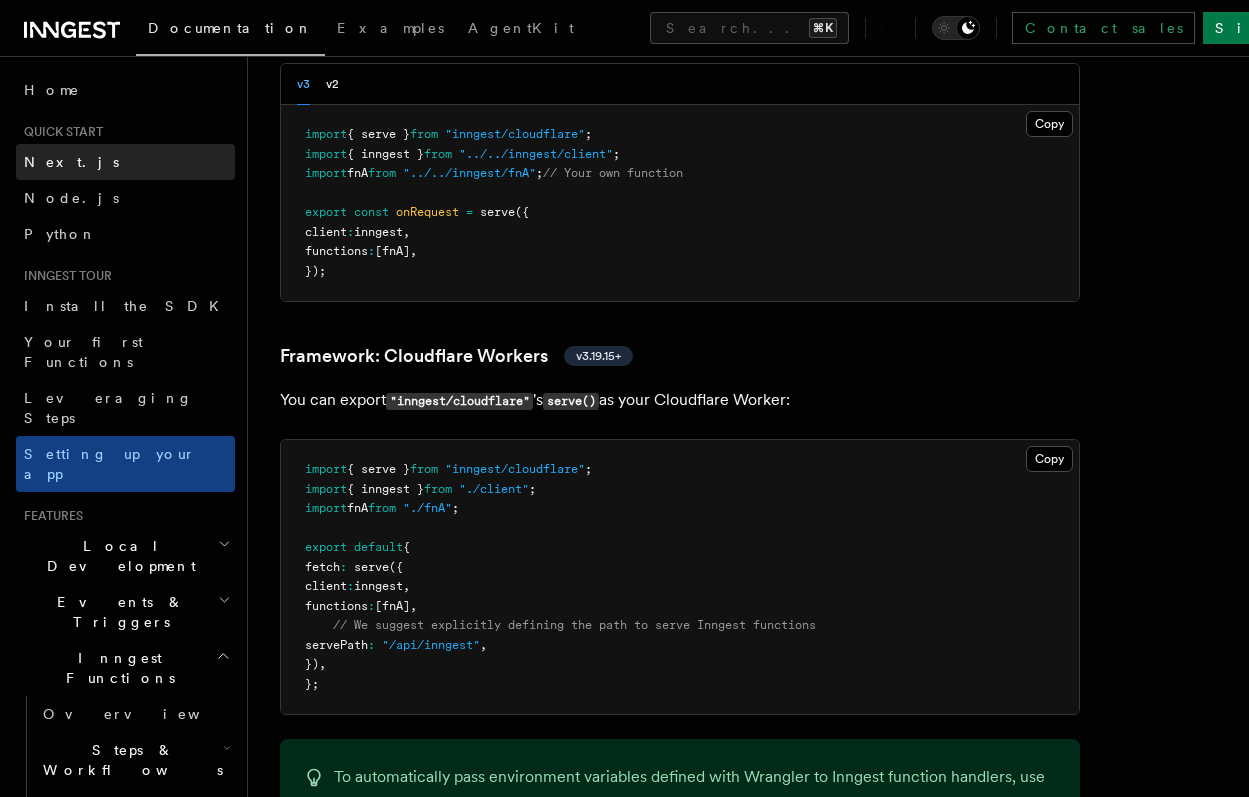 click on "Next.js" at bounding box center (125, 162) 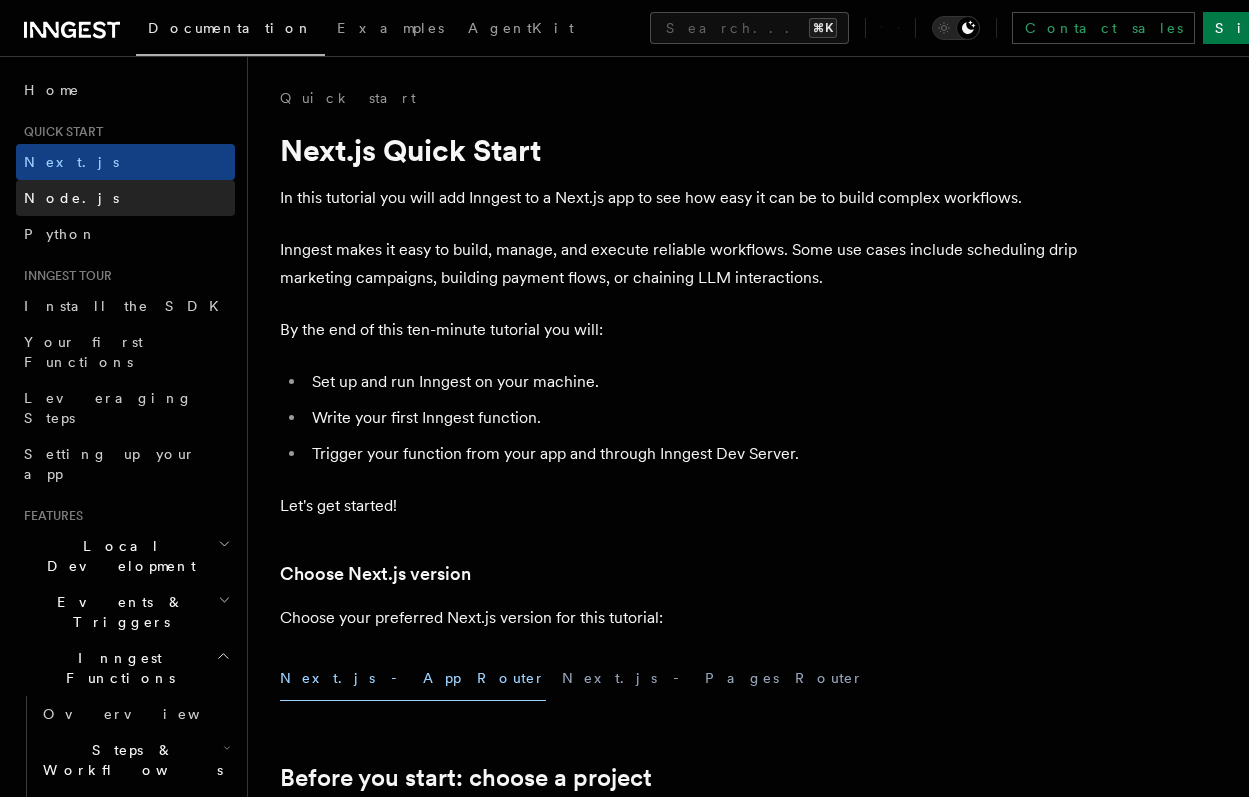 scroll, scrollTop: 0, scrollLeft: 0, axis: both 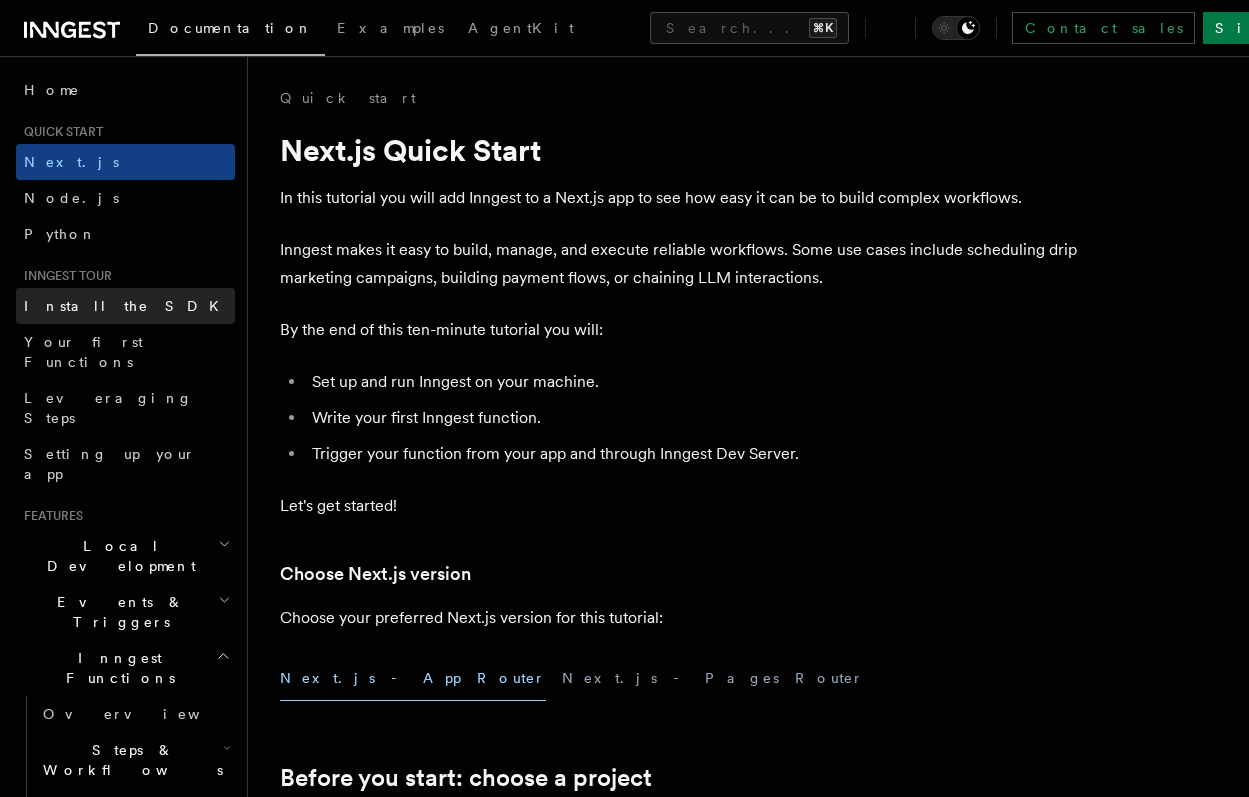 click on "Install the SDK" at bounding box center [127, 306] 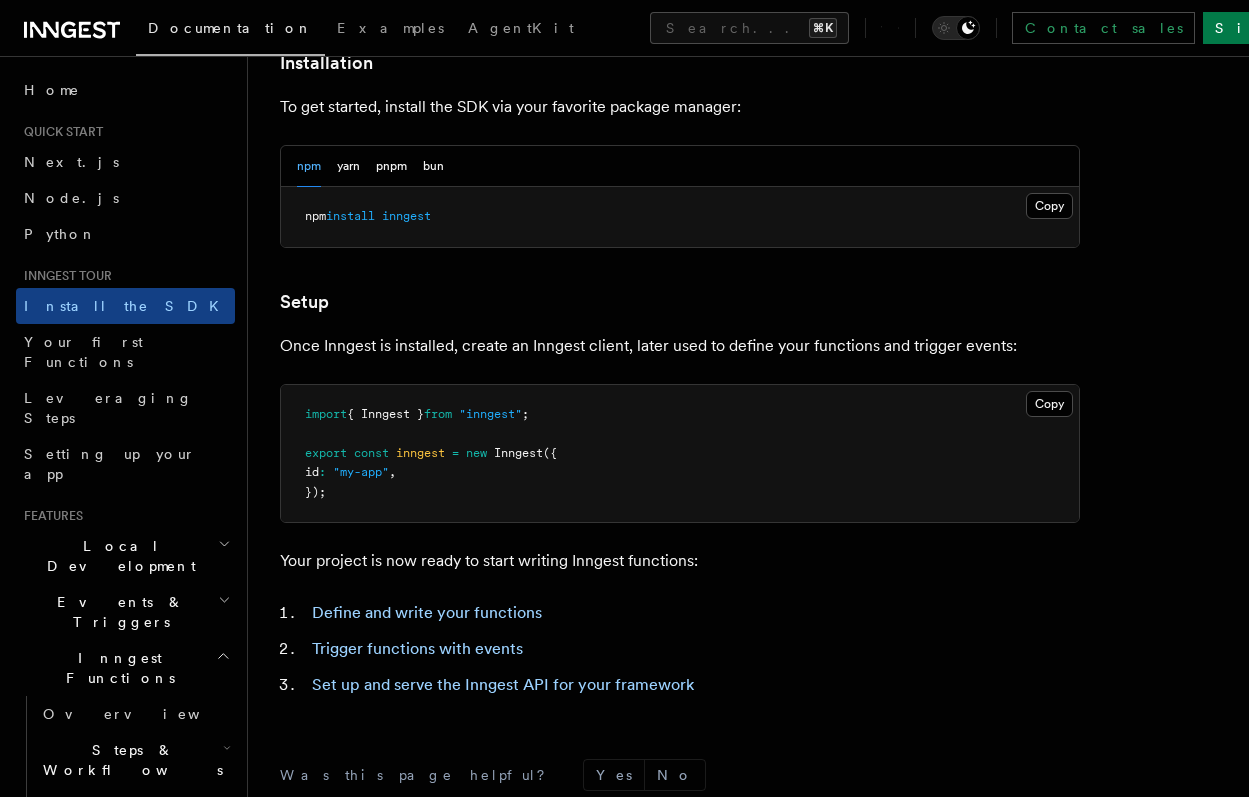 scroll, scrollTop: 610, scrollLeft: 0, axis: vertical 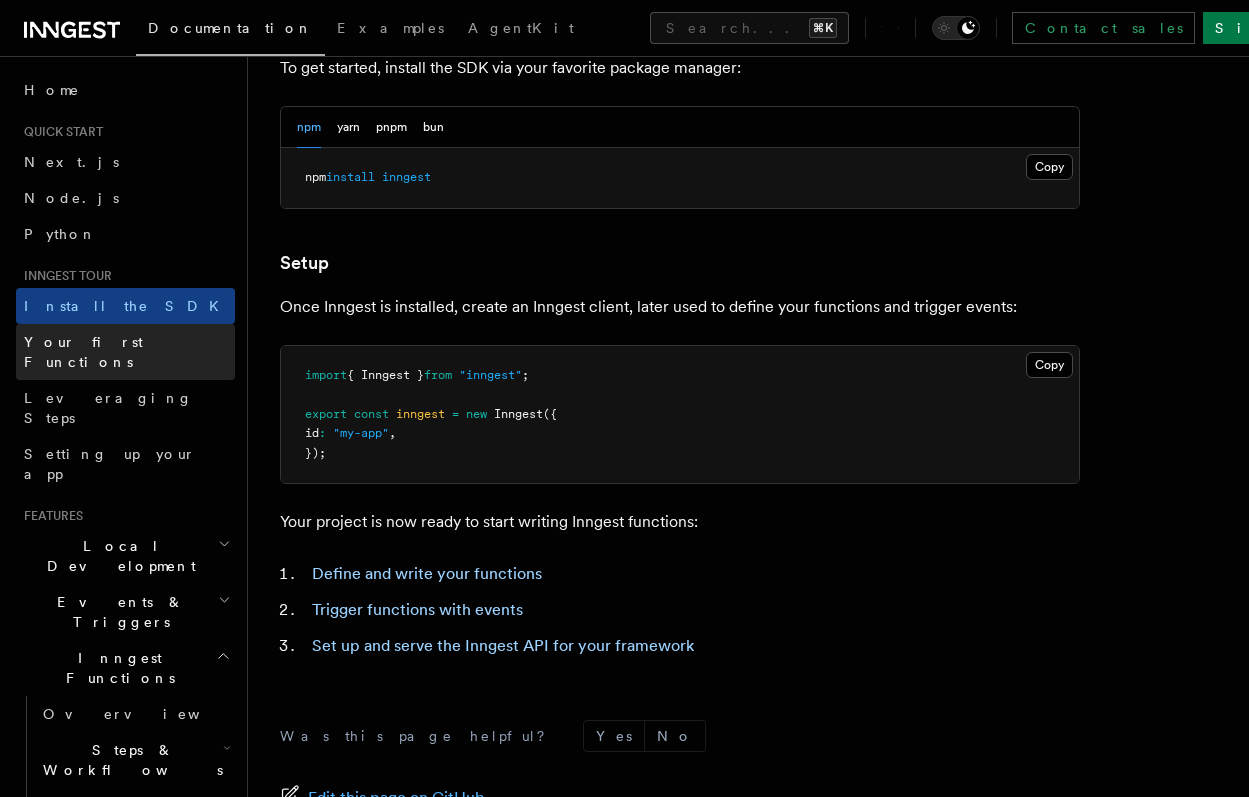 click on "Your first Functions" at bounding box center [125, 352] 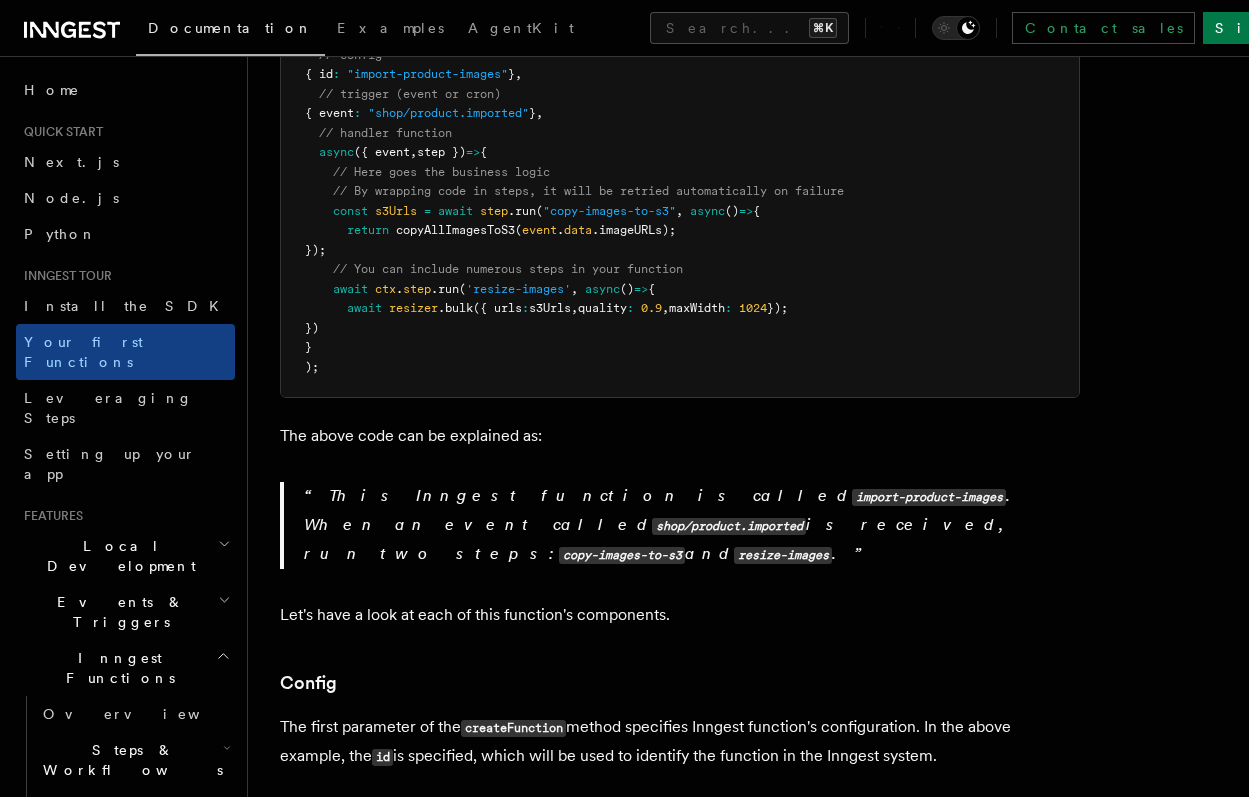scroll, scrollTop: 0, scrollLeft: 0, axis: both 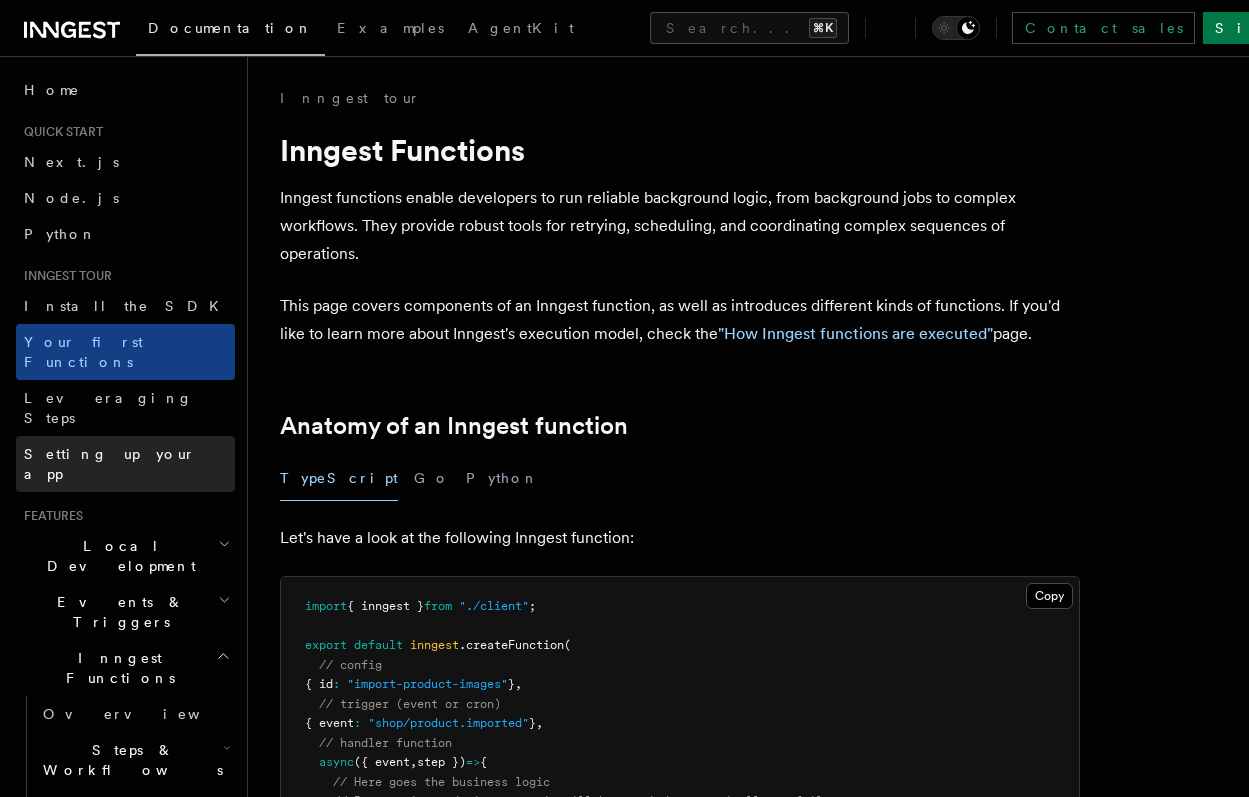 click on "Setting up your app" at bounding box center [110, 464] 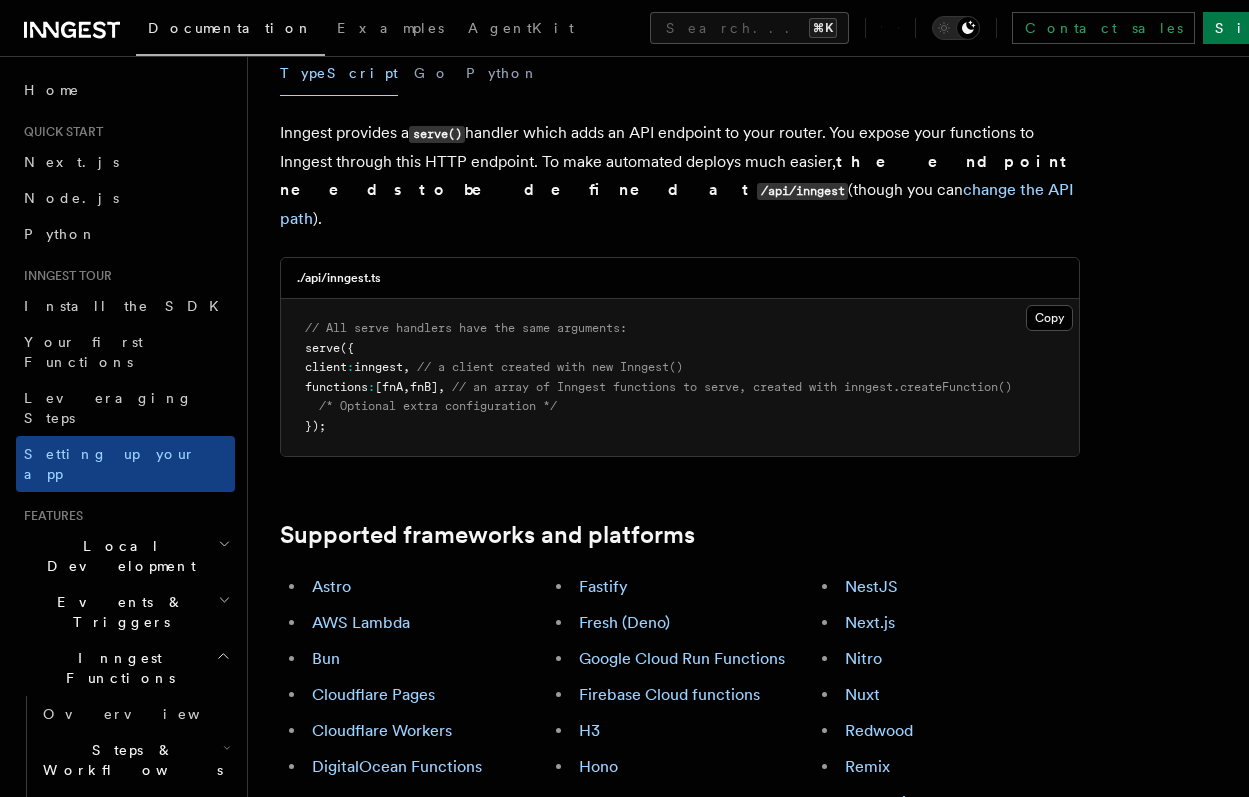 scroll, scrollTop: 857, scrollLeft: 0, axis: vertical 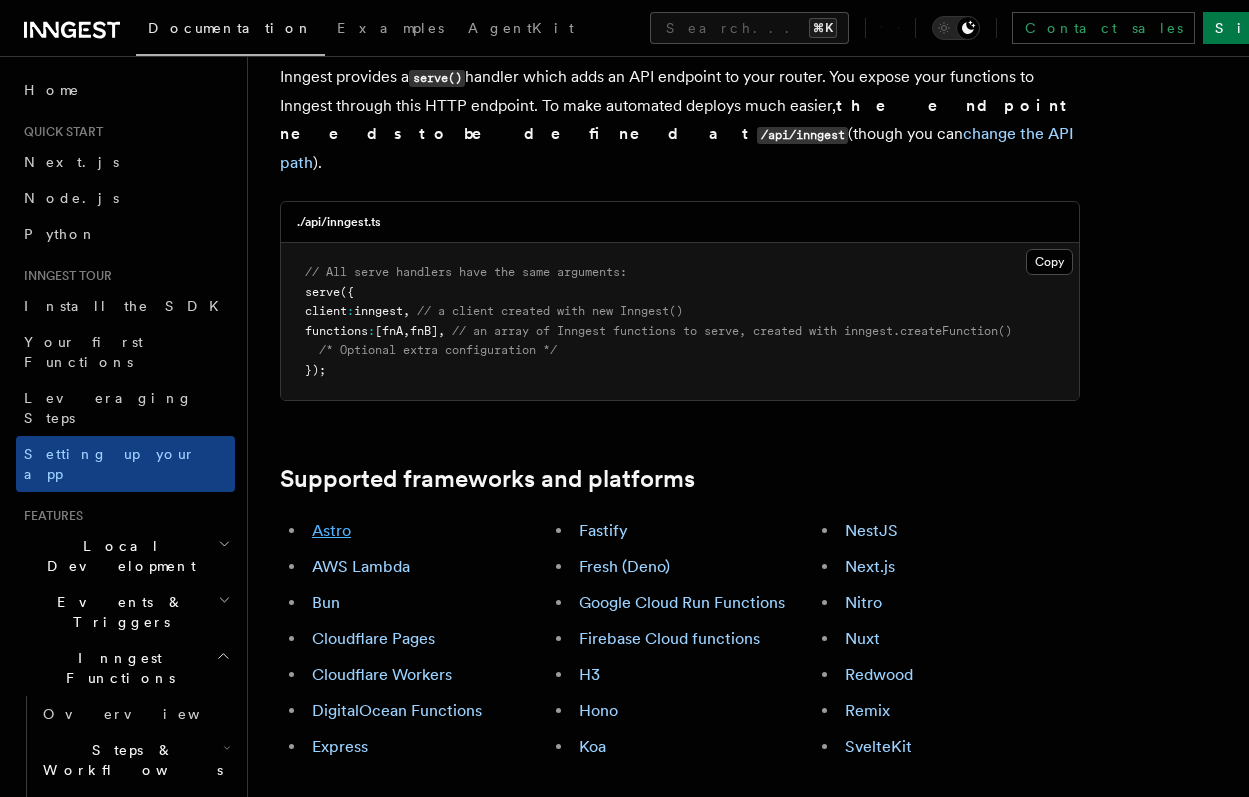 click on "Astro" at bounding box center (331, 530) 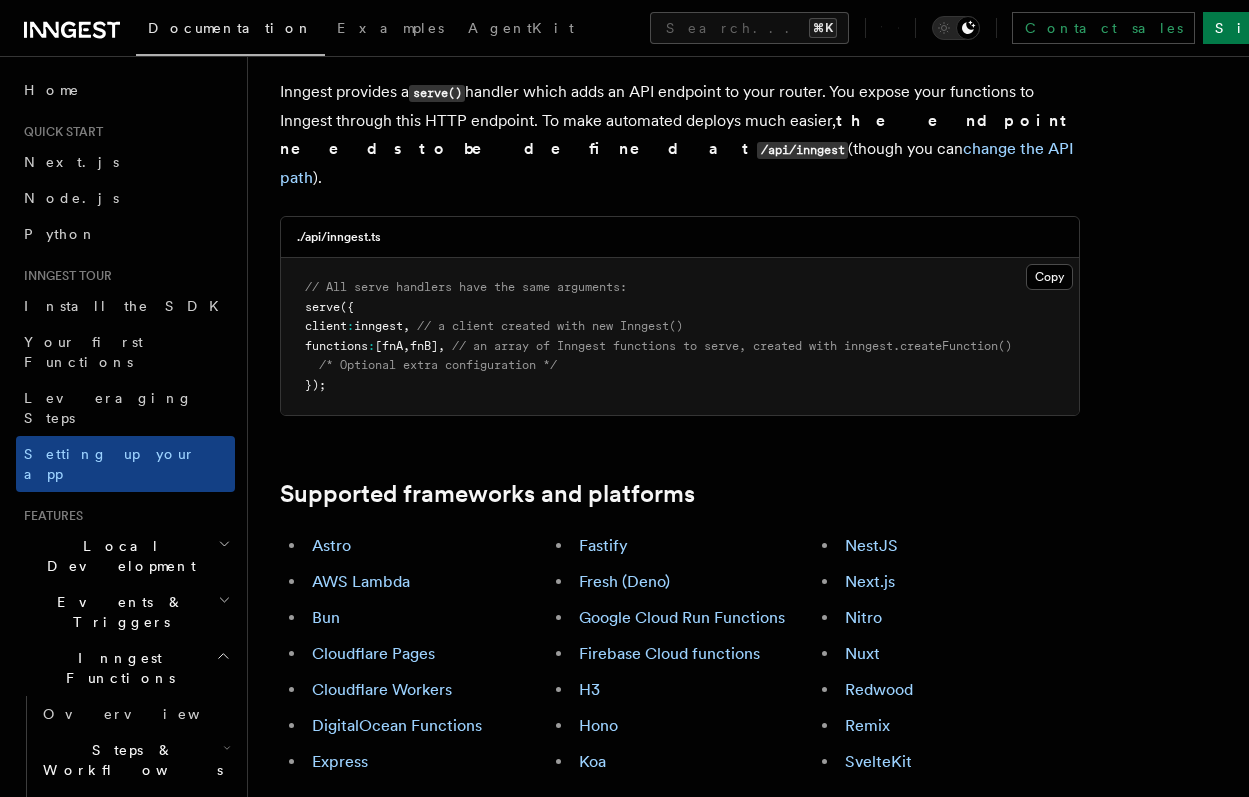 scroll, scrollTop: 828, scrollLeft: 0, axis: vertical 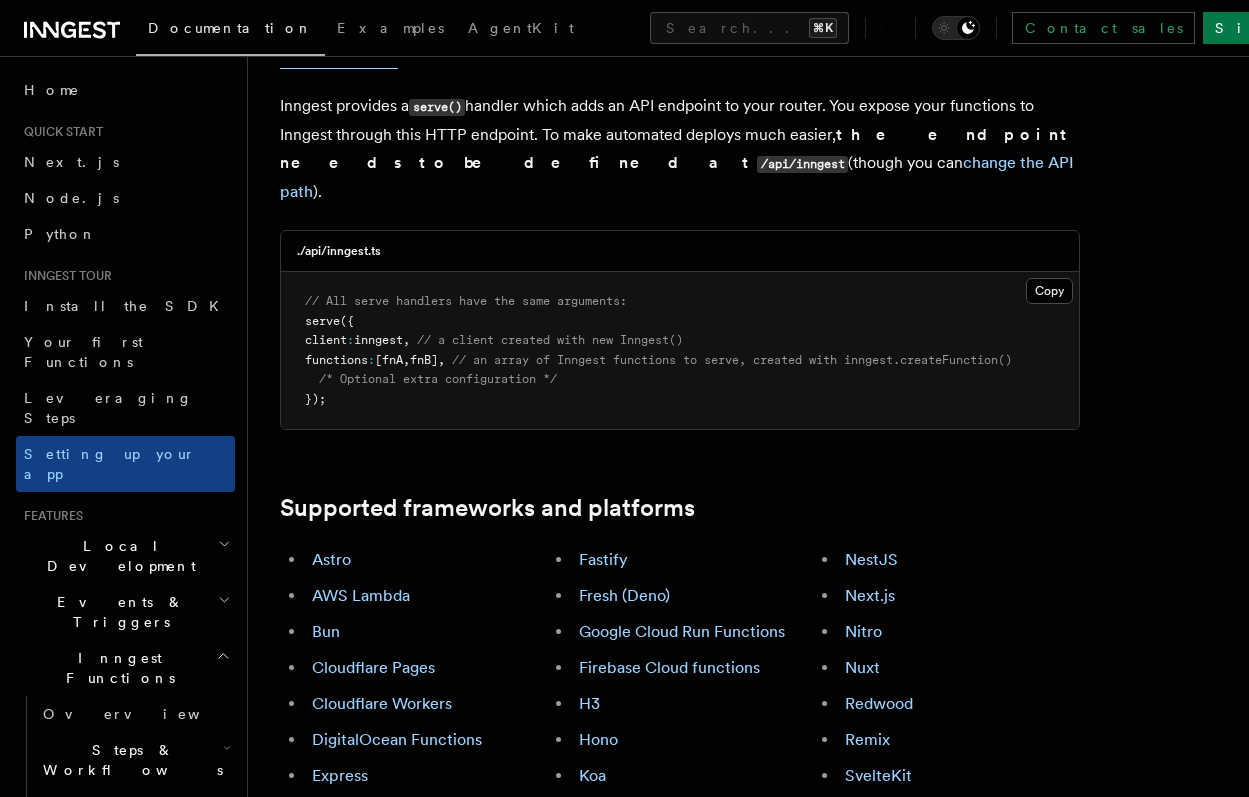 click on "Cloudflare Workers" at bounding box center [382, 703] 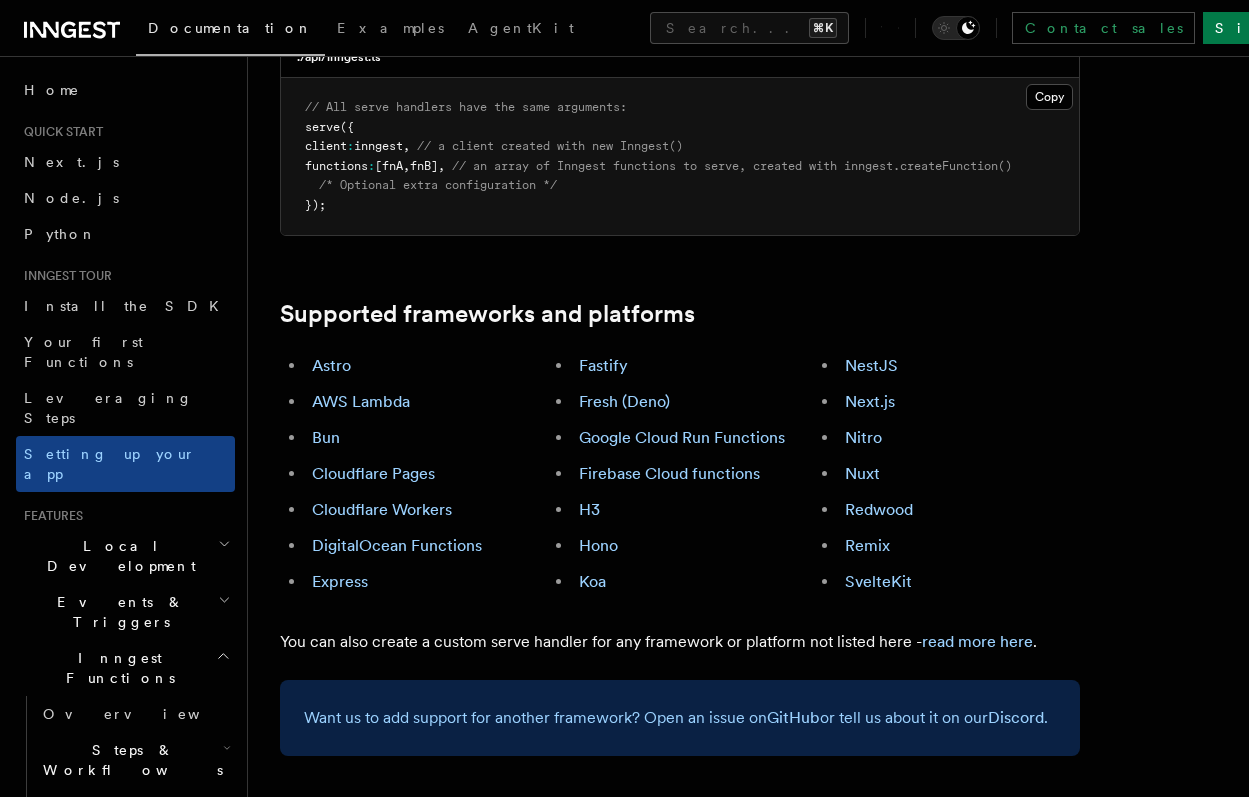 click on "Inngest tour Setting up your Inngest app
With Inngest, you define functions or workflows using the SDK and deploy them to whatever platform or cloud provider you want including including serverless and container runtimes.
For Inngest to remotely execute your functions, you will need to set up a connection between your app and Inngest. This can be done in one of two ways:
serve() Serve your Inngest functions by creating an HTTP endpoint in your application. Ideal for : Serverless platforms like Vercel, Lambda, etc. Adding Inngest to an existing API. Zero changes to your CI/CD pipeline connect() Connect to Inngest's servers using out-bound WebSocket connection. Ideal for : Container runtimes (Kubernetes, Docker, etc.) Latency sensitive applications Horizontal scaling with workers
Inngest functions are portable, so you can migrate between  serve()  and  connect()  as well as cloud providers.
Serving Inngest functions
TypeScript Go Python Inngest provides a  serve() /api/inngest  (though you can  )." at bounding box center (748, 7948) 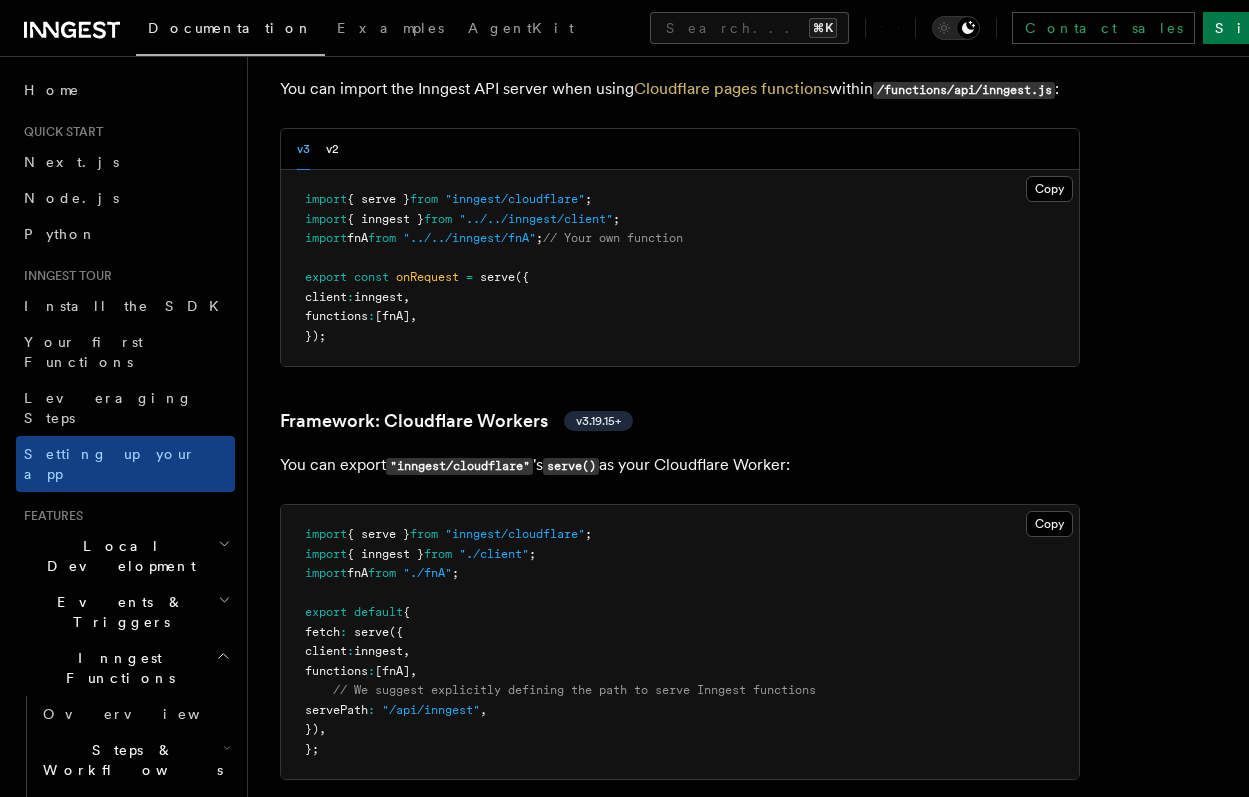 scroll, scrollTop: 3257, scrollLeft: 0, axis: vertical 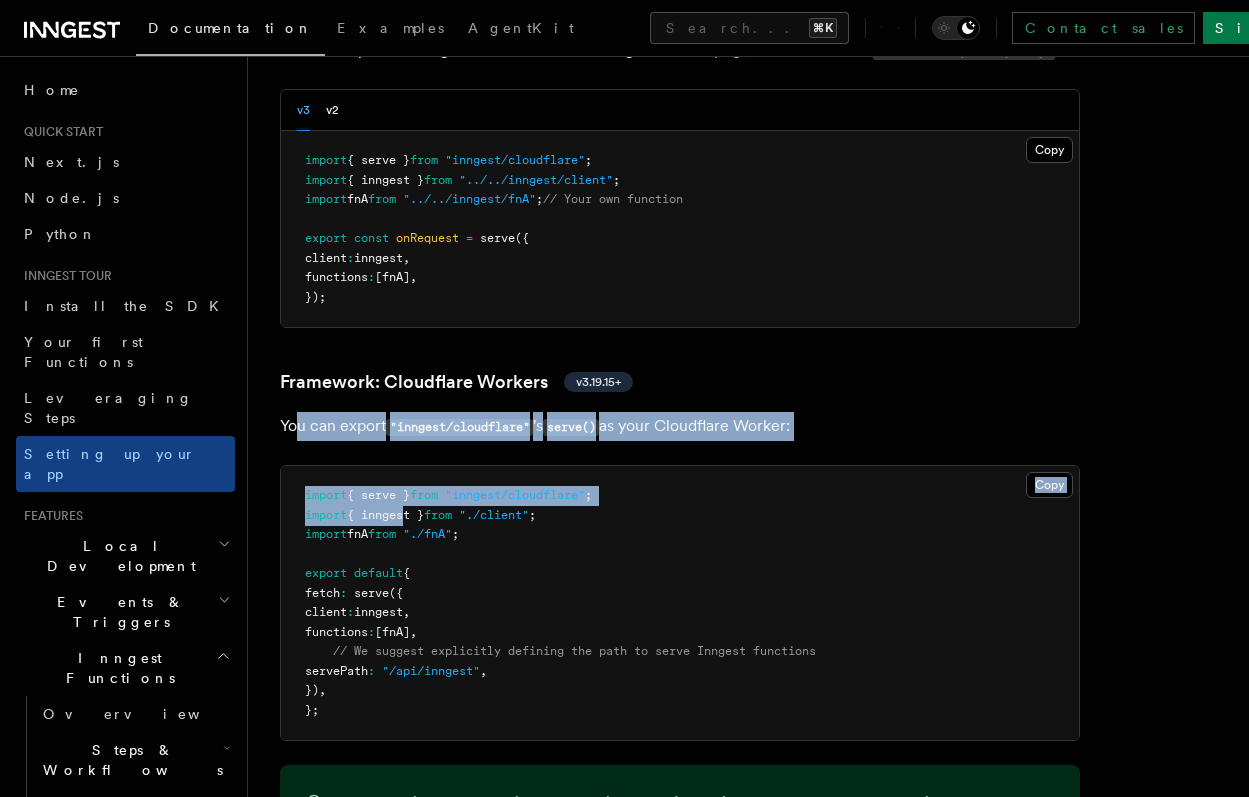 drag, startPoint x: 300, startPoint y: 323, endPoint x: 408, endPoint y: 422, distance: 146.50938 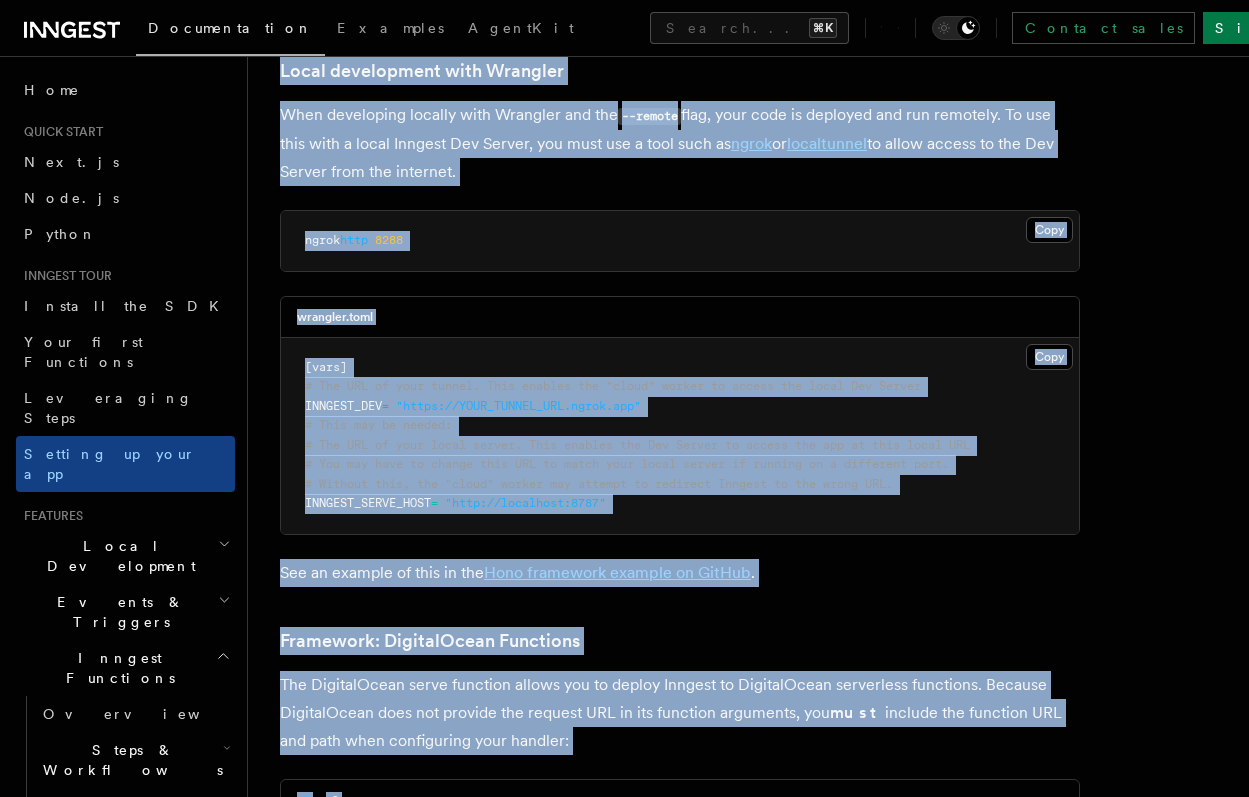 scroll, scrollTop: 4125, scrollLeft: 0, axis: vertical 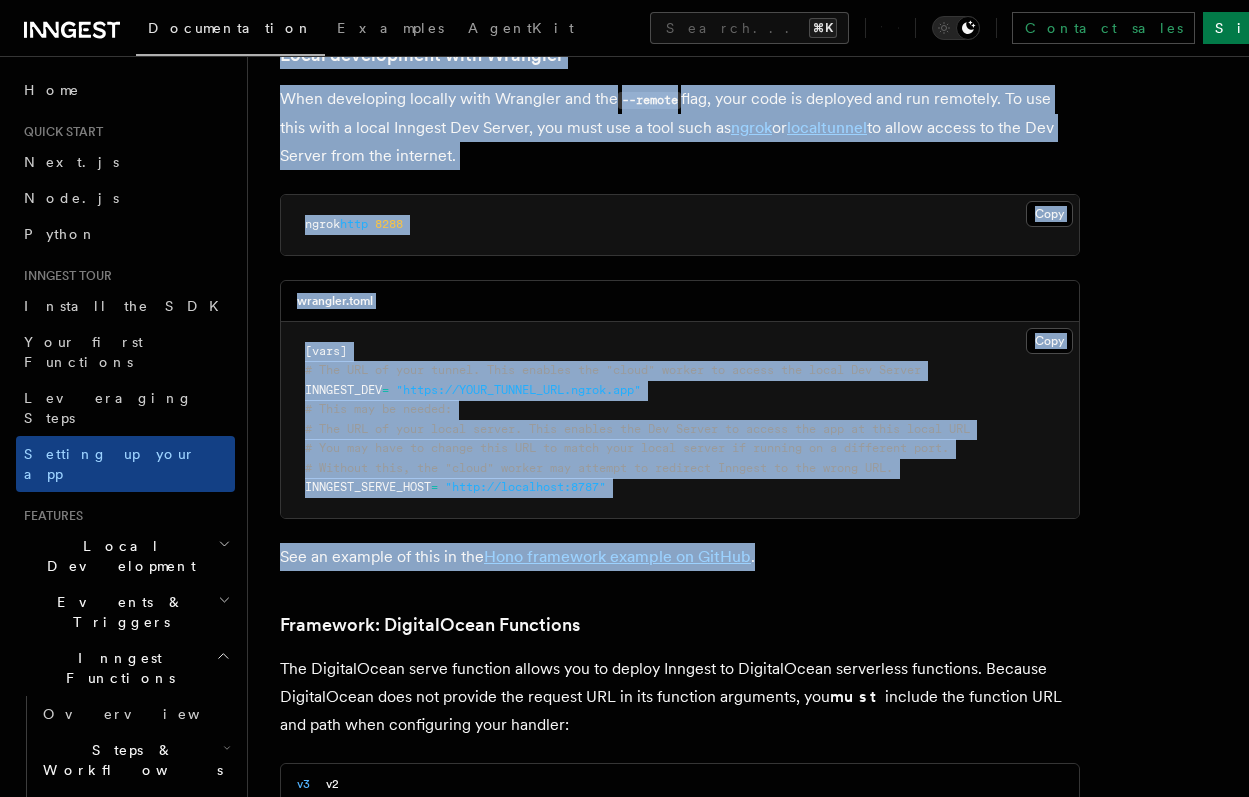 drag, startPoint x: 283, startPoint y: 332, endPoint x: 793, endPoint y: 456, distance: 524.8581 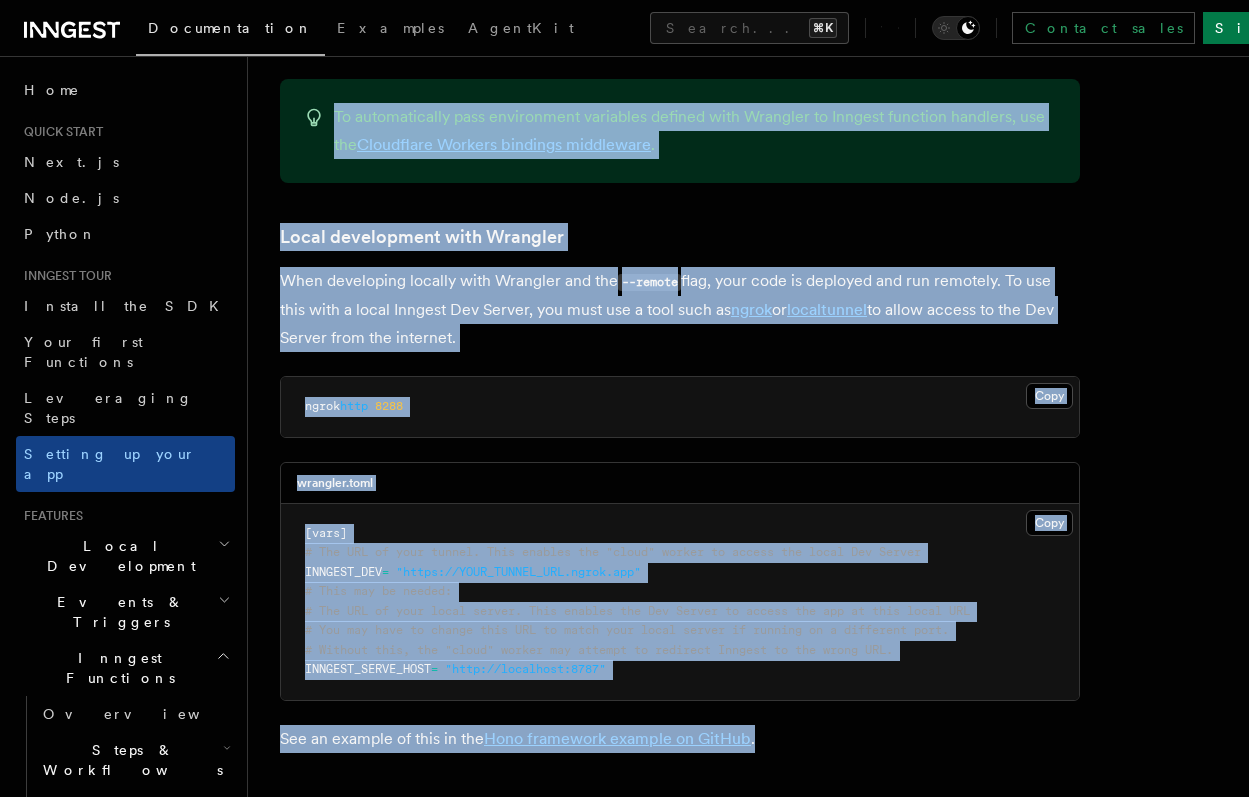 scroll, scrollTop: 3861, scrollLeft: 0, axis: vertical 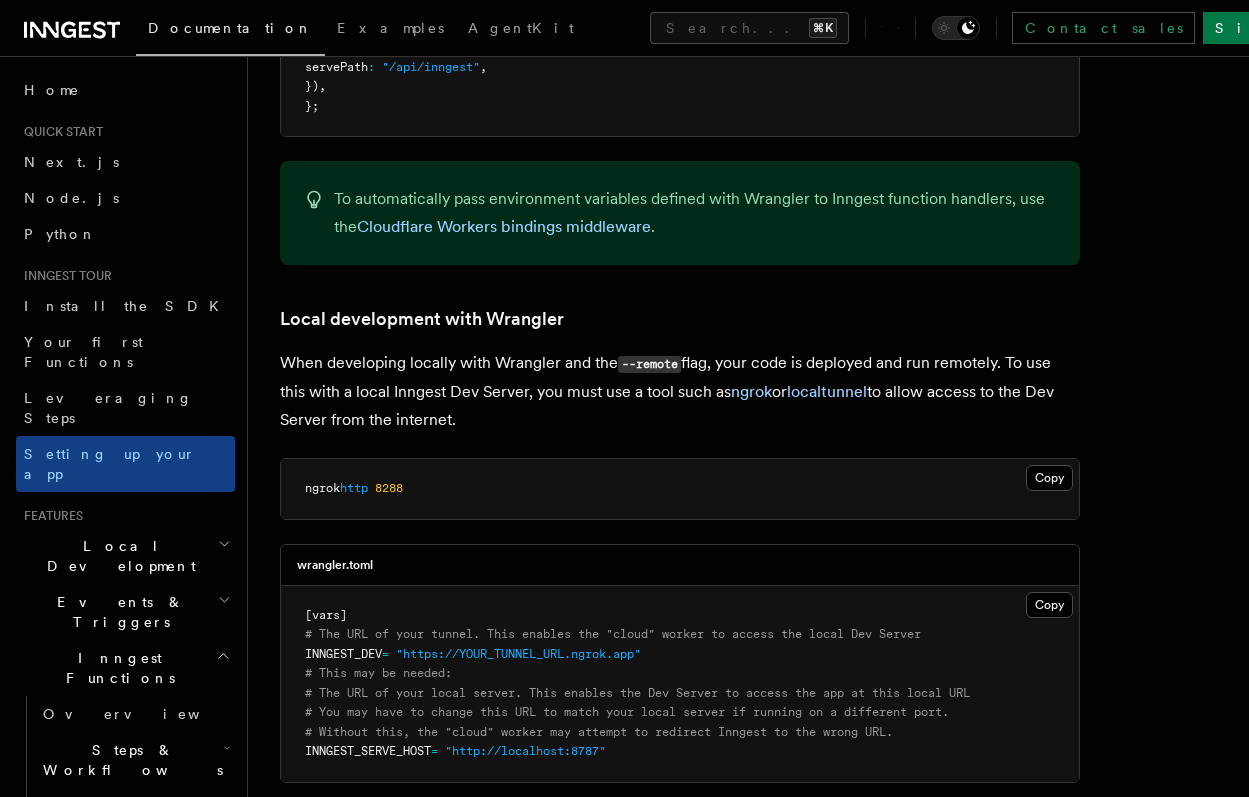 click on "See an example of this in the Hono framework example on GitHub ." at bounding box center [680, 821] 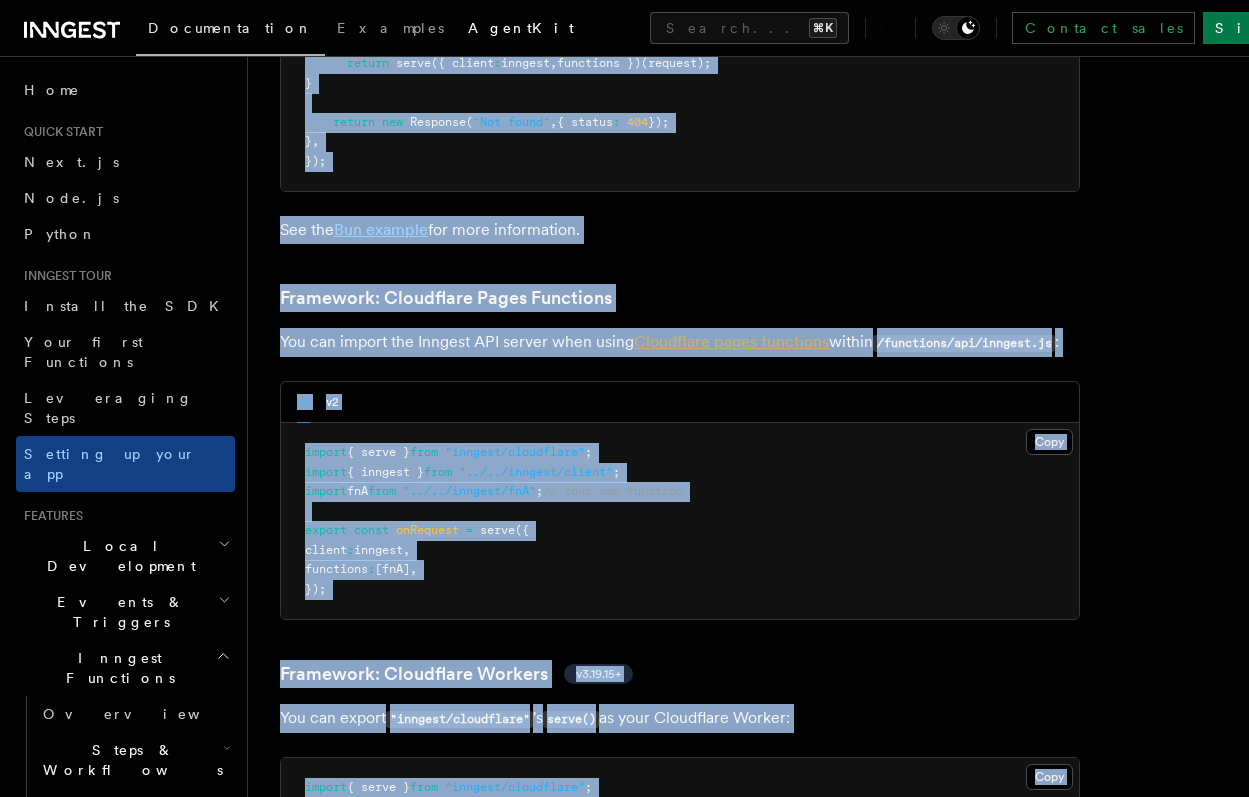 scroll, scrollTop: 2790, scrollLeft: 0, axis: vertical 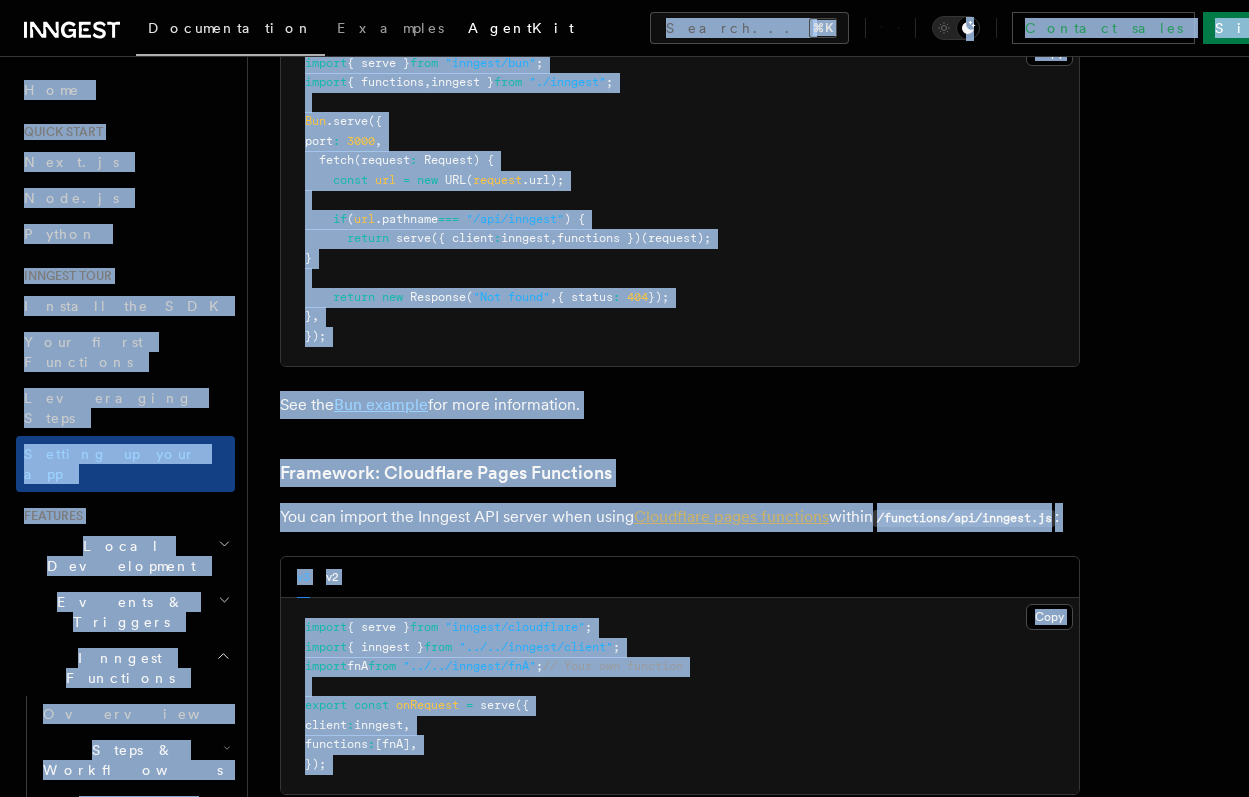 drag, startPoint x: 796, startPoint y: 712, endPoint x: 414, endPoint y: 29, distance: 782.56824 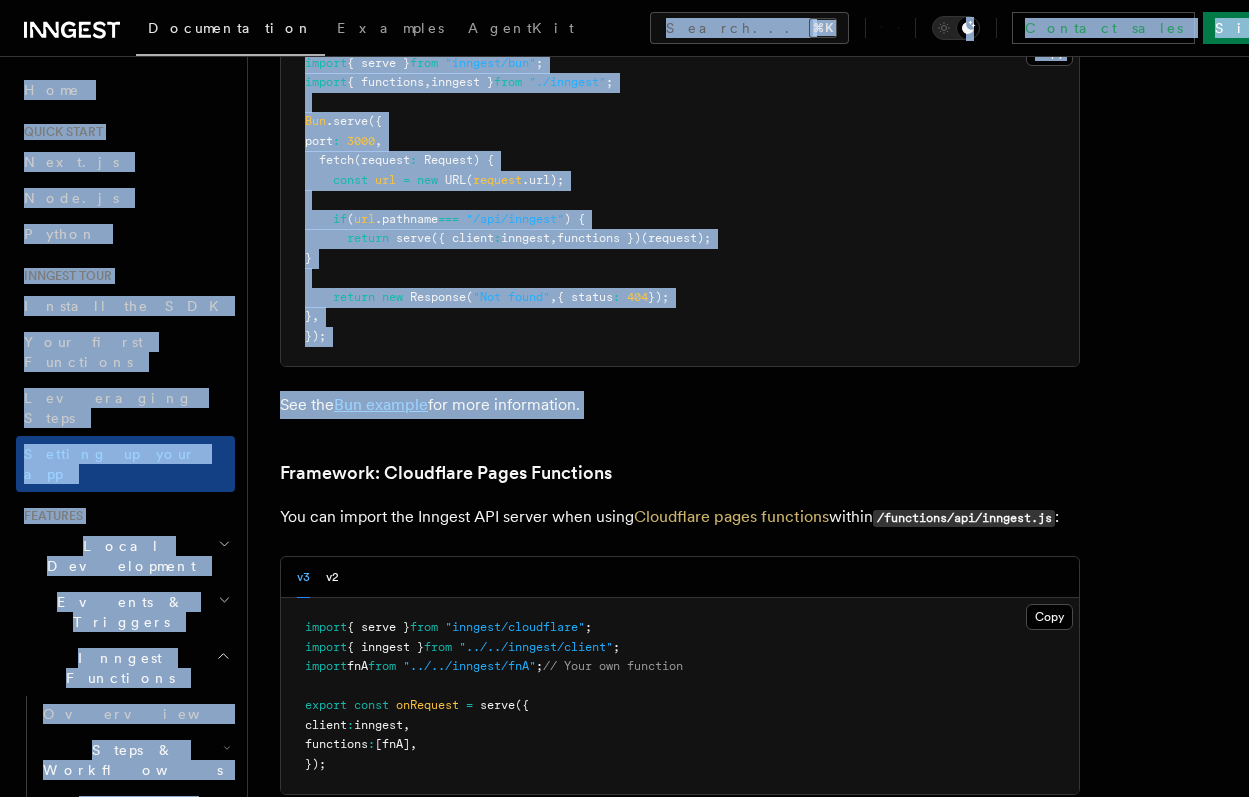 click on "Inngest tour Setting up your Inngest app
With Inngest, you define functions or workflows using the SDK and deploy them to whatever platform or cloud provider you want including including serverless and container runtimes.
For Inngest to remotely execute your functions, you will need to set up a connection between your app and Inngest. This can be done in one of two ways:
serve() Serve your Inngest functions by creating an HTTP endpoint in your application. Ideal for : Serverless platforms like Vercel, Lambda, etc. Adding Inngest to an existing API. Zero changes to your CI/CD pipeline connect() Connect to Inngest's servers using out-bound WebSocket connection. Ideal for : Container runtimes (Kubernetes, Docker, etc.) Latency sensitive applications Horizontal scaling with workers
Inngest functions are portable, so you can migrate between  serve()  and  connect()  as well as cloud providers.
Serving Inngest functions
TypeScript Go Python Inngest provides a  serve() /api/inngest  (though you can  )." at bounding box center (748, 6180) 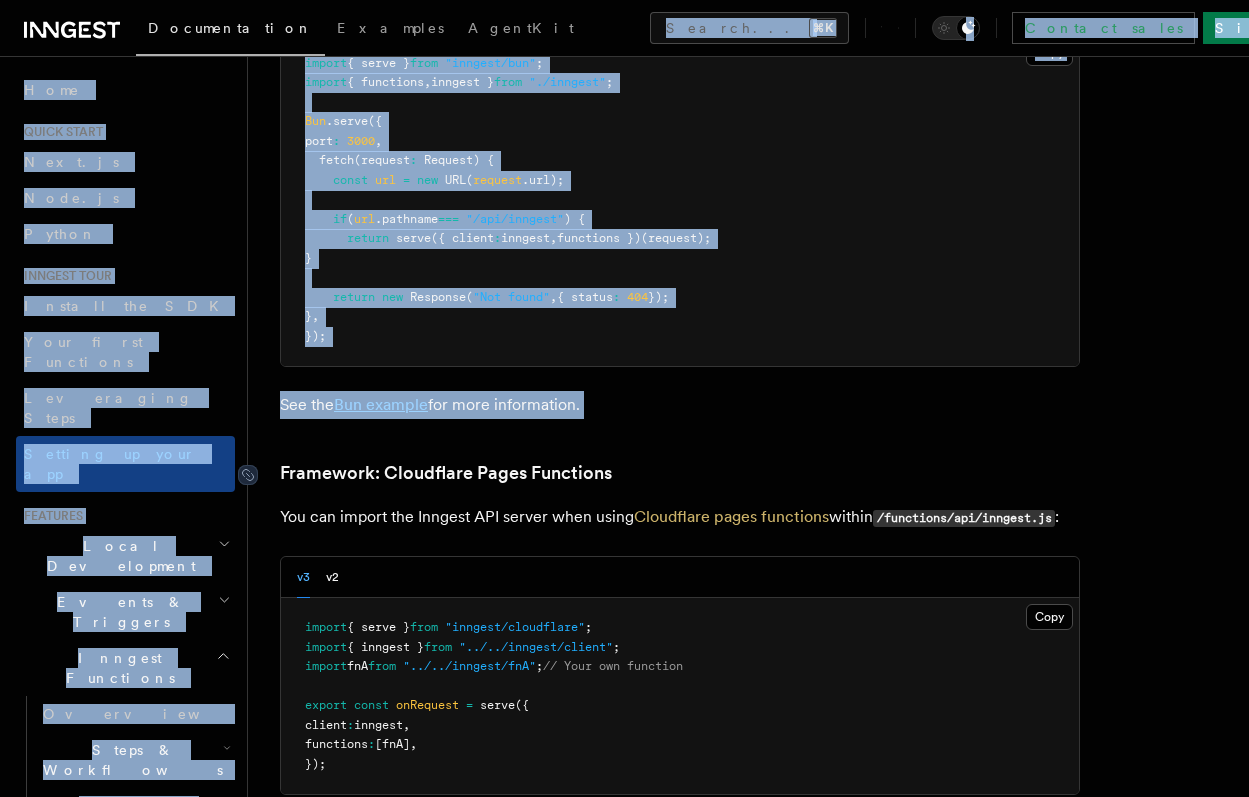 click on "Framework: Cloudflare Pages Functions" at bounding box center (446, 473) 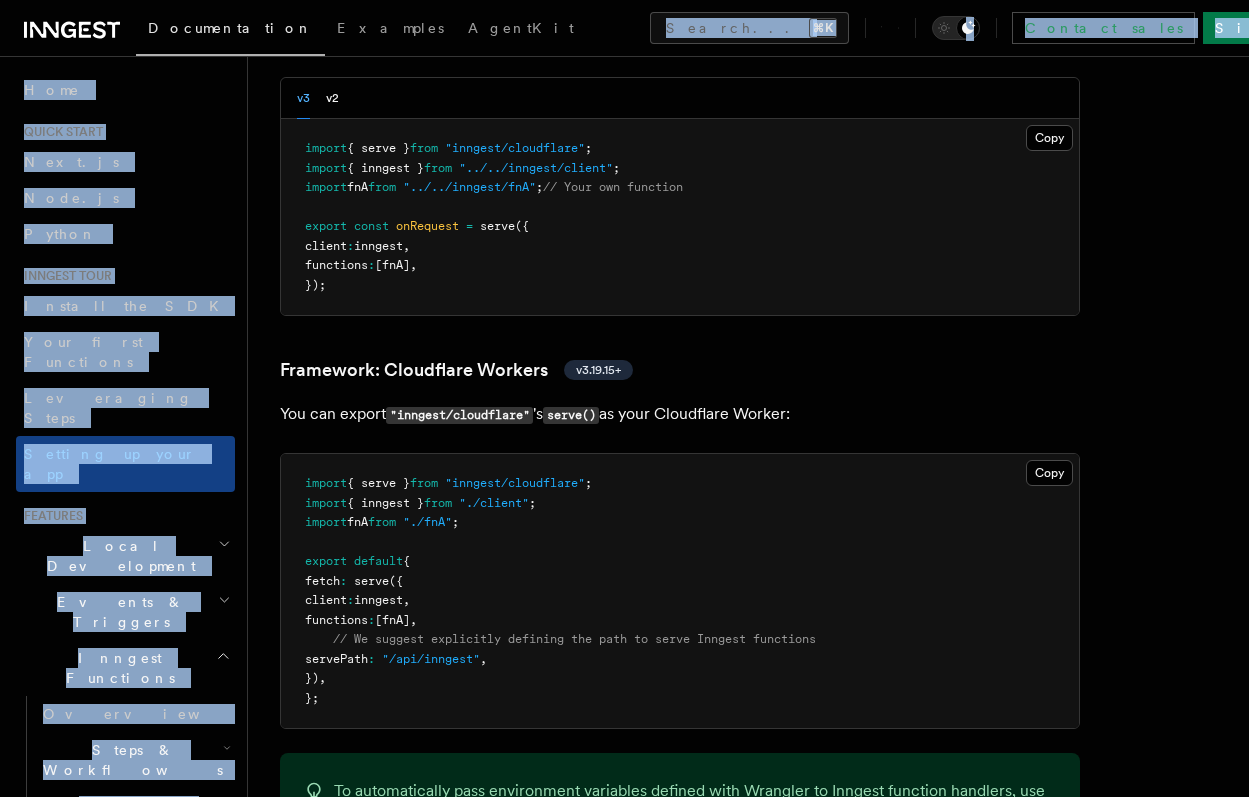 scroll, scrollTop: 3353, scrollLeft: 0, axis: vertical 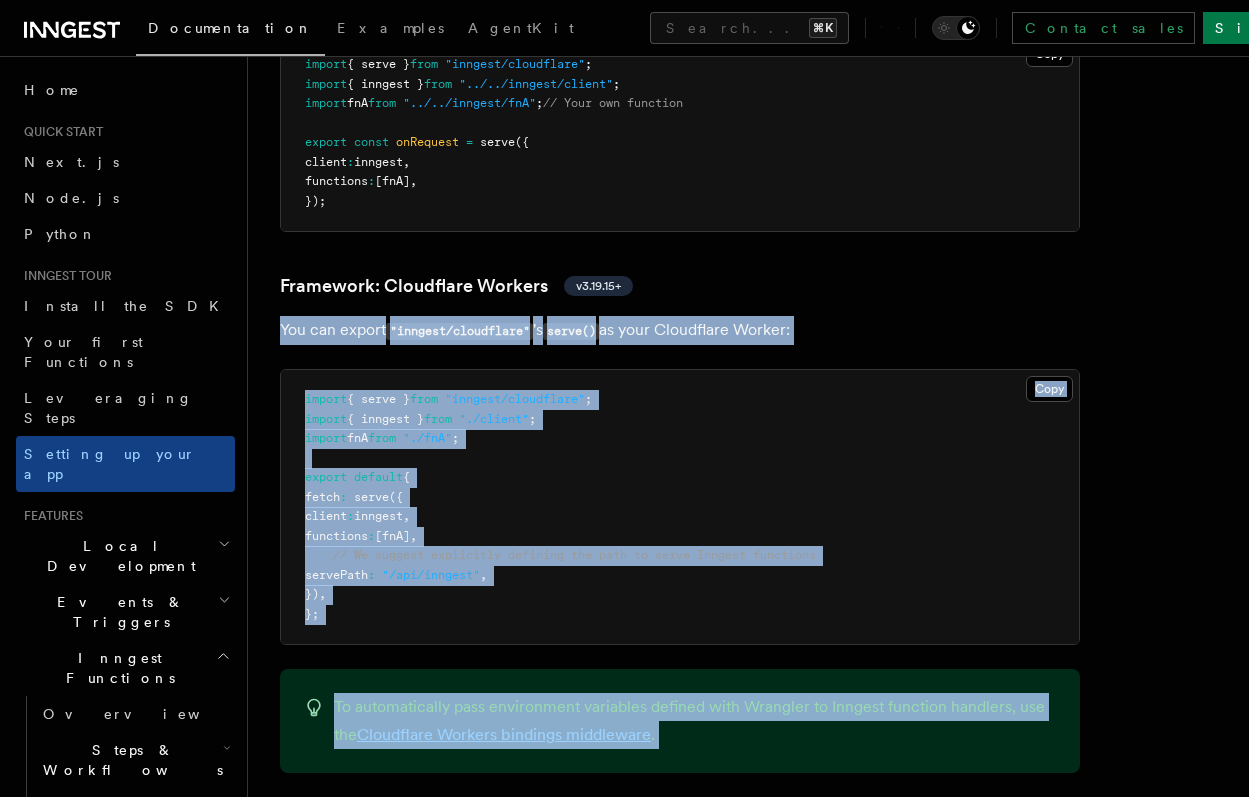 drag, startPoint x: 277, startPoint y: 235, endPoint x: 538, endPoint y: 712, distance: 543.73706 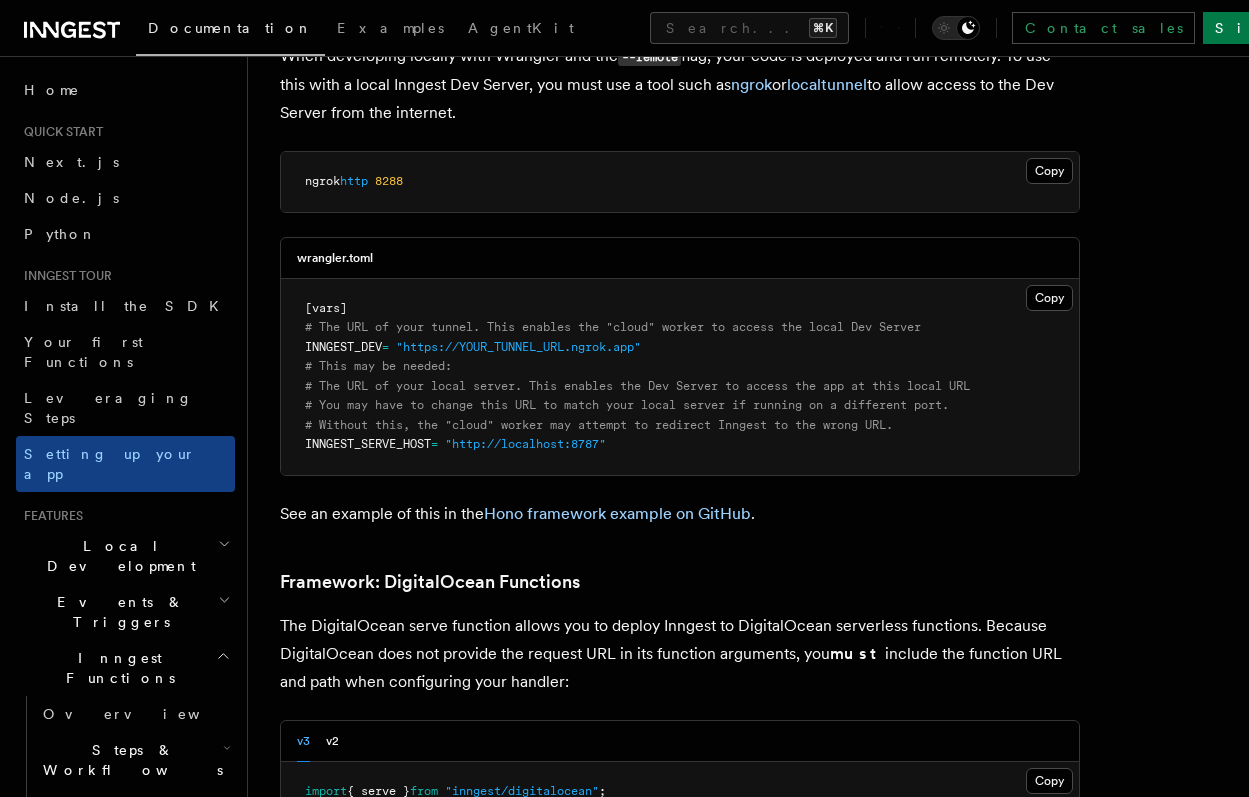 scroll, scrollTop: 4184, scrollLeft: 0, axis: vertical 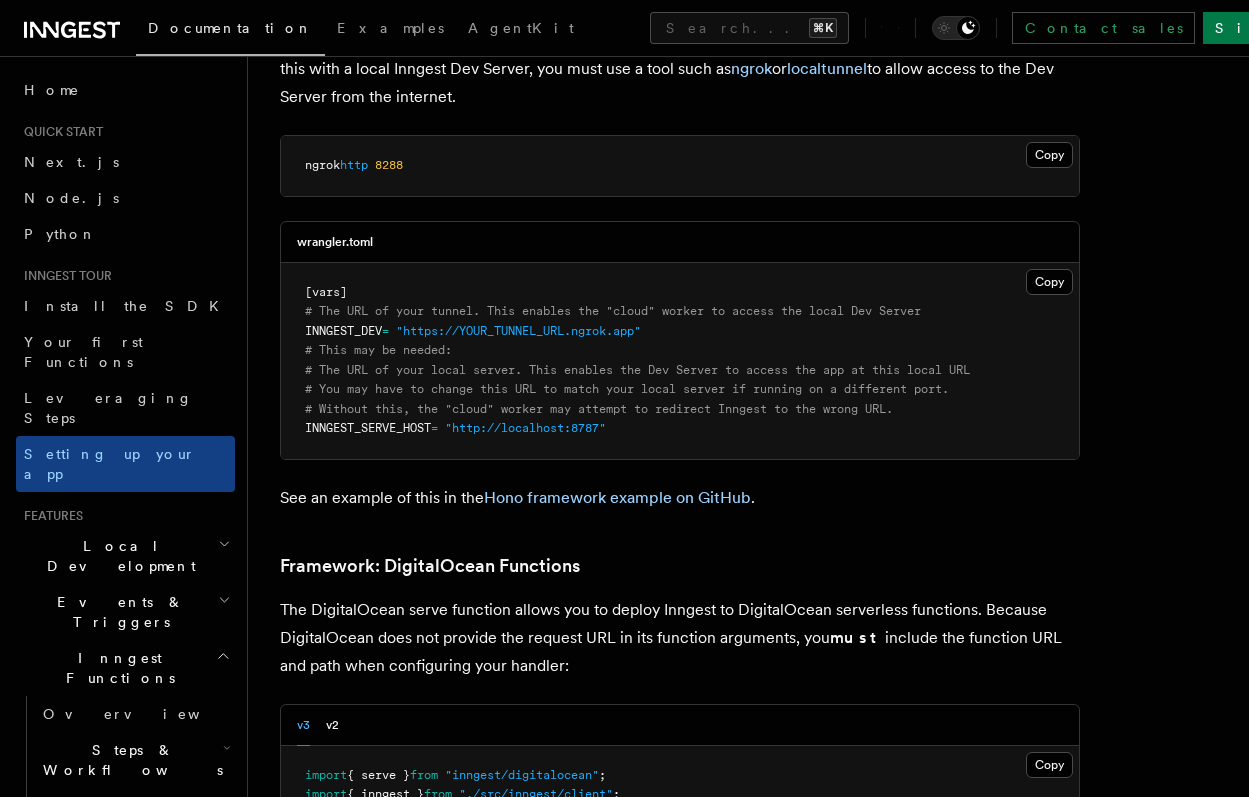 click on "See an example of this in the Hono framework example on GitHub ." at bounding box center (680, 498) 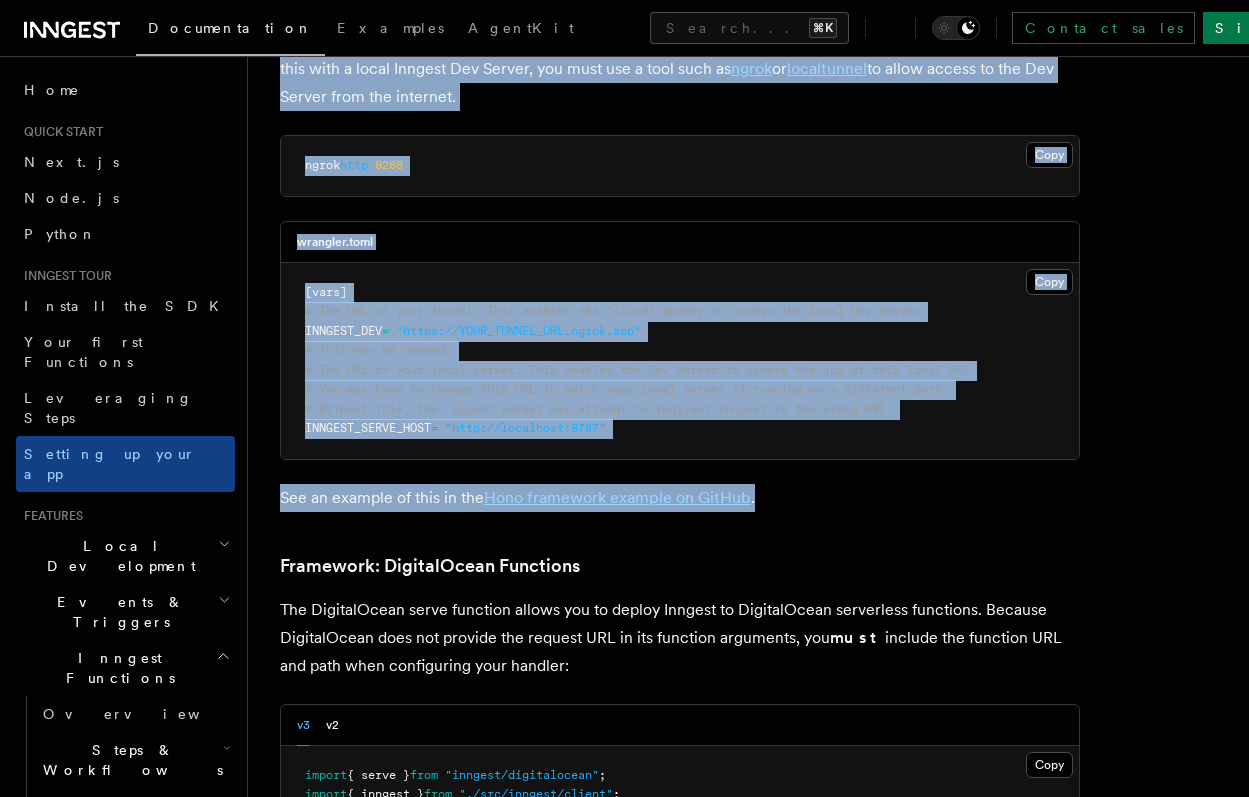 copy on "You can export "inngest/cloudflare" 's serve() as your Cloudflare Worker: Copy Copied import { serve } from "inngest/cloudflare" ;
import { inngest } from "./client" ;
import fnA from "./fnA" ;
export default {
fetch : serve ({
client : inngest ,
functions : [fnA] ,
// We suggest explicitly defining the path to serve Inngest functions
servePath : "/api/inngest" ,
}) ,
};
To automatically pass environment variables defined with Wrangler to Inngest function handlers, use the Cloudflare Workers bindings middleware . Local development with Wrangler When developing locally with Wrangler and the --remote flag, your code is
deployed and run remotely. To use this with a local Inngest Dev Server, you must
use a tool such as ngrok or
localtunnel to allow access to
the Dev Server from the internet. Copy Copied ngrok http 8288
wrangler.toml Copy Copied [vars]
# The URL of your tunnel. This enables the "cloud" worker to access the local De..." 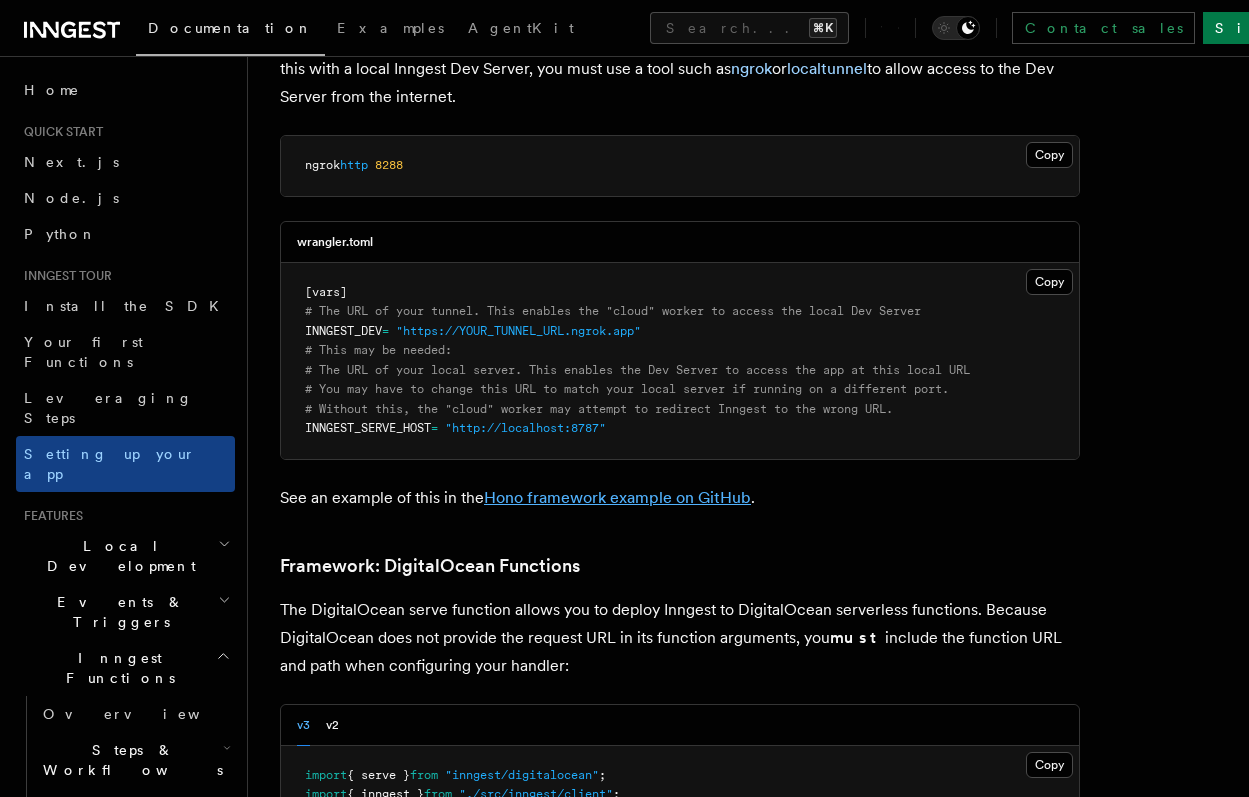 click on "Hono framework example on GitHub" at bounding box center (617, 497) 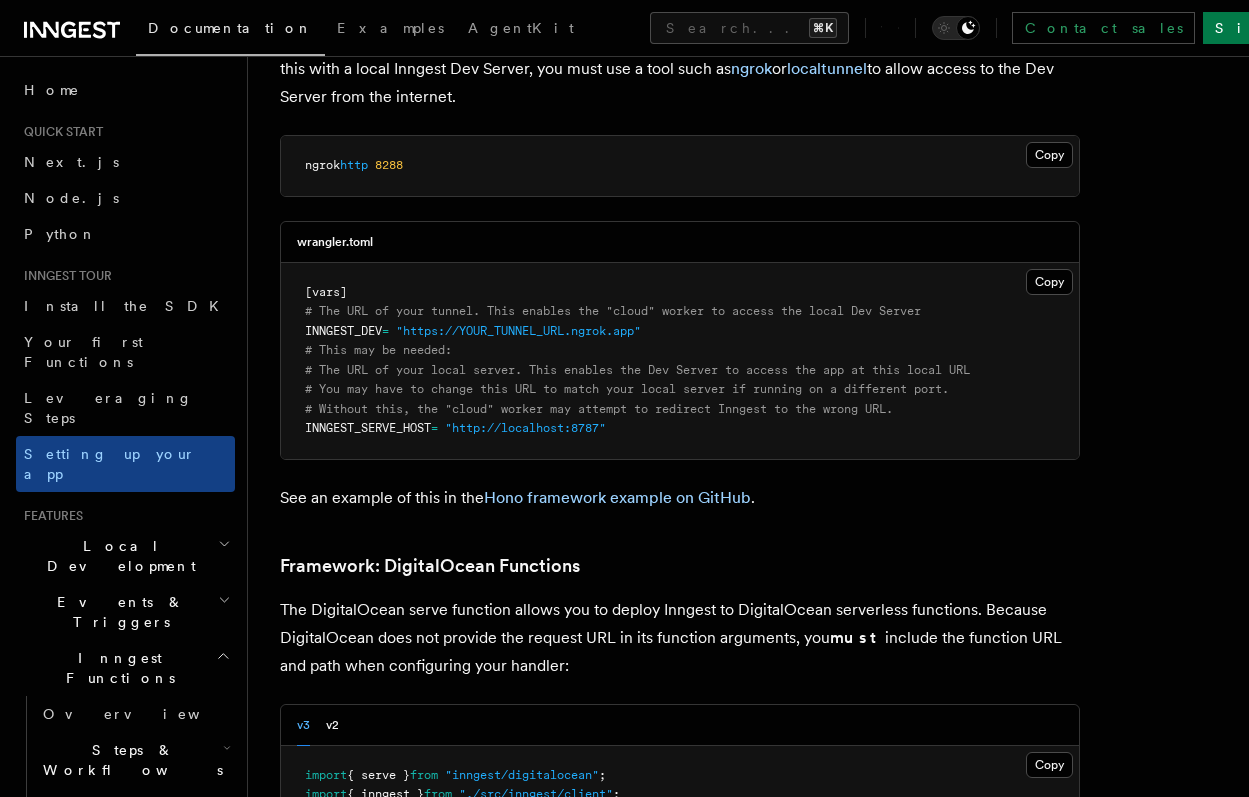 scroll, scrollTop: 4211, scrollLeft: 0, axis: vertical 